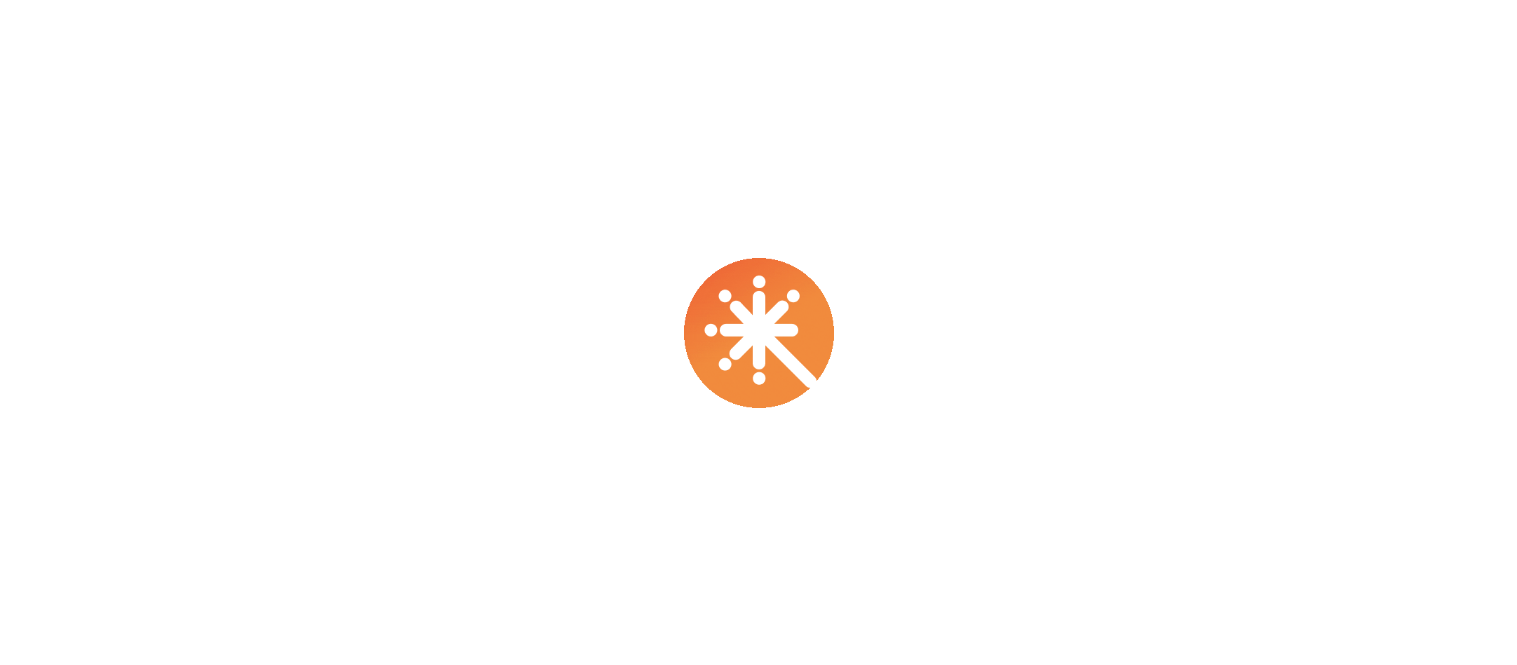 scroll, scrollTop: 0, scrollLeft: 0, axis: both 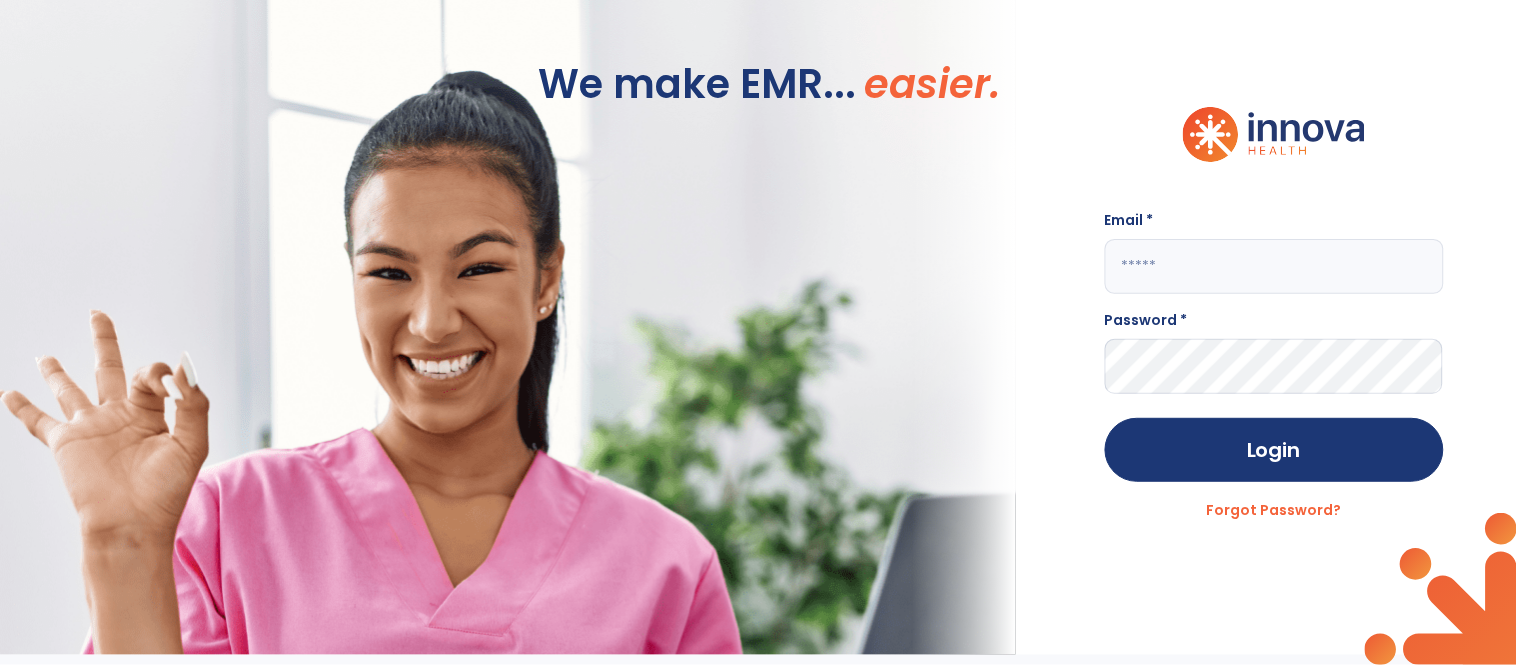 click 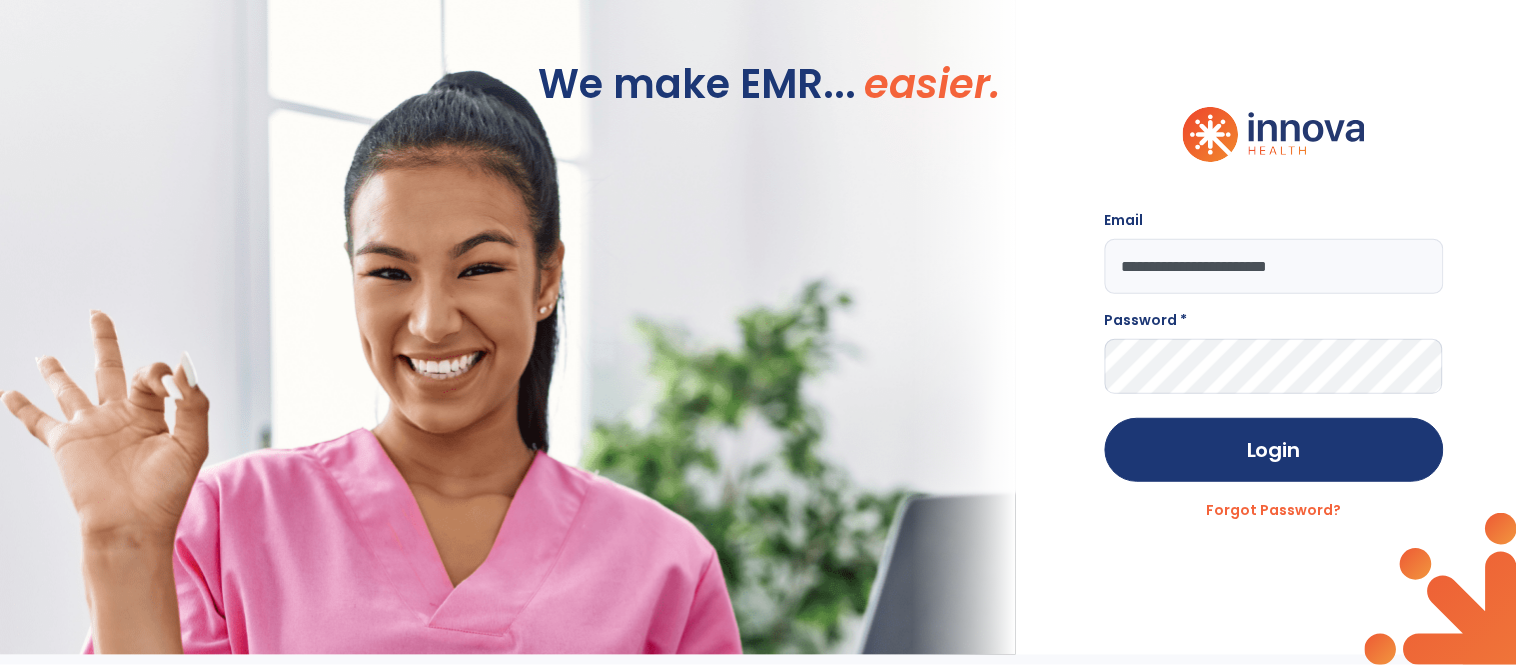 type on "**********" 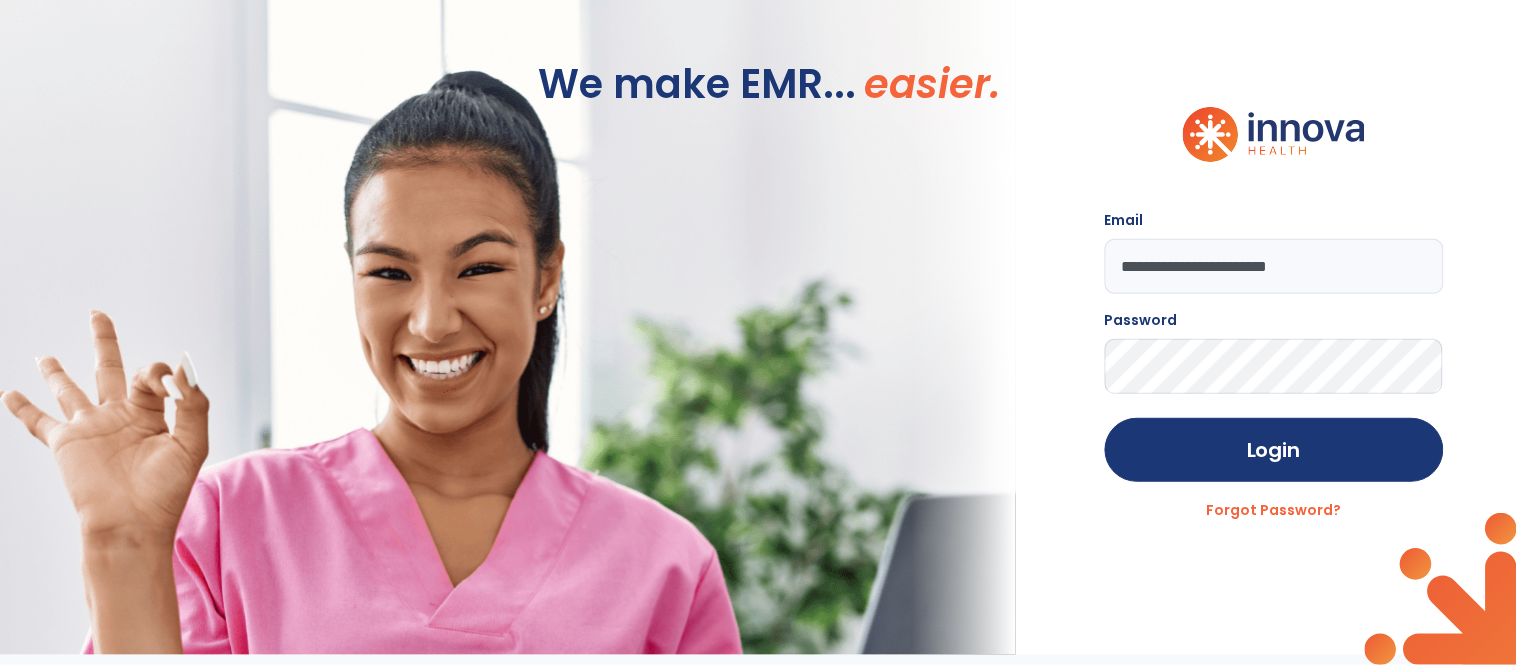 click on "Login" 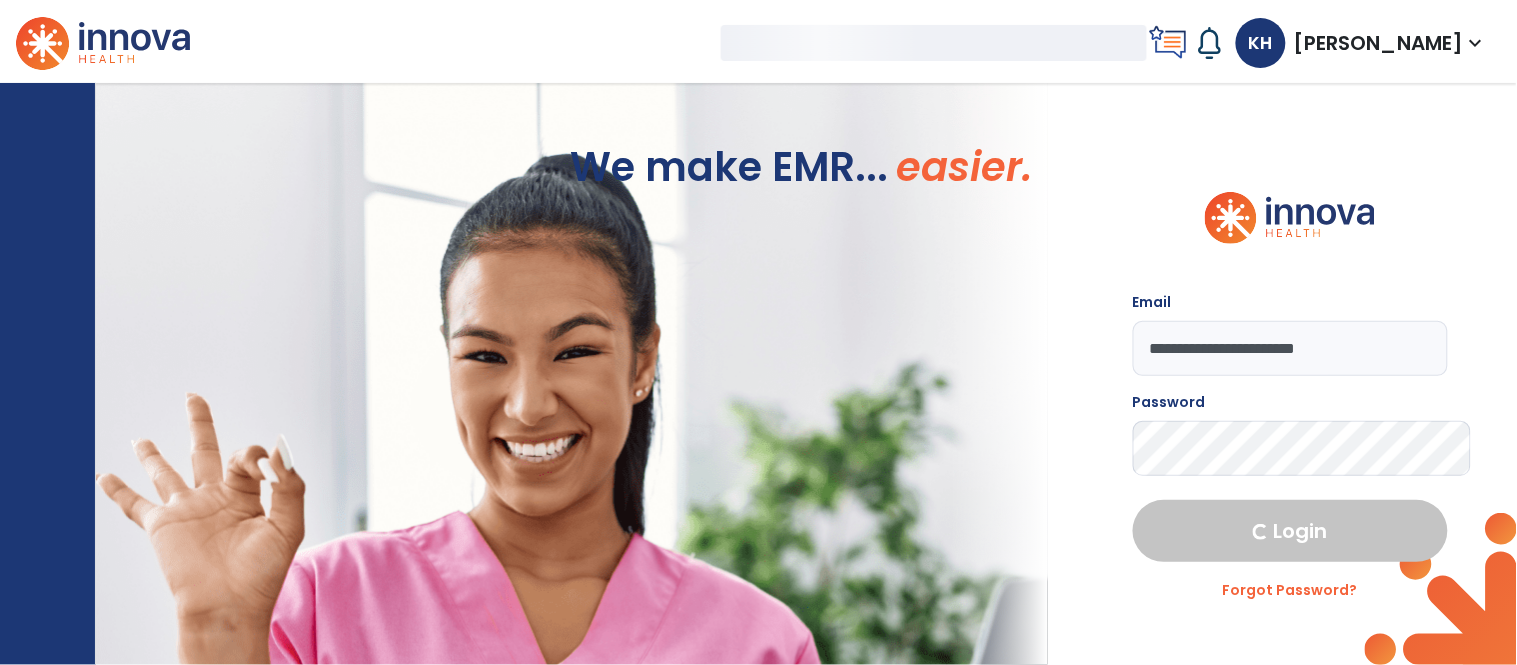 select on "****" 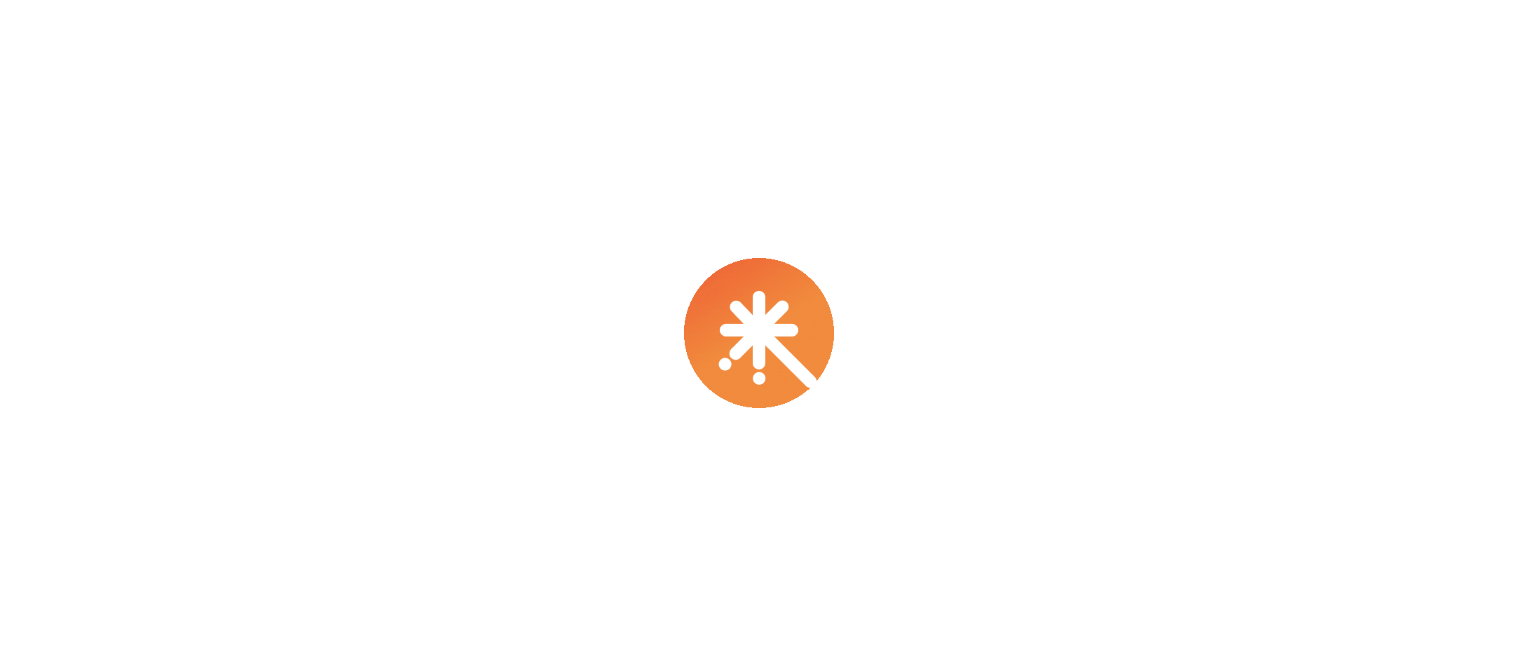 scroll, scrollTop: 0, scrollLeft: 0, axis: both 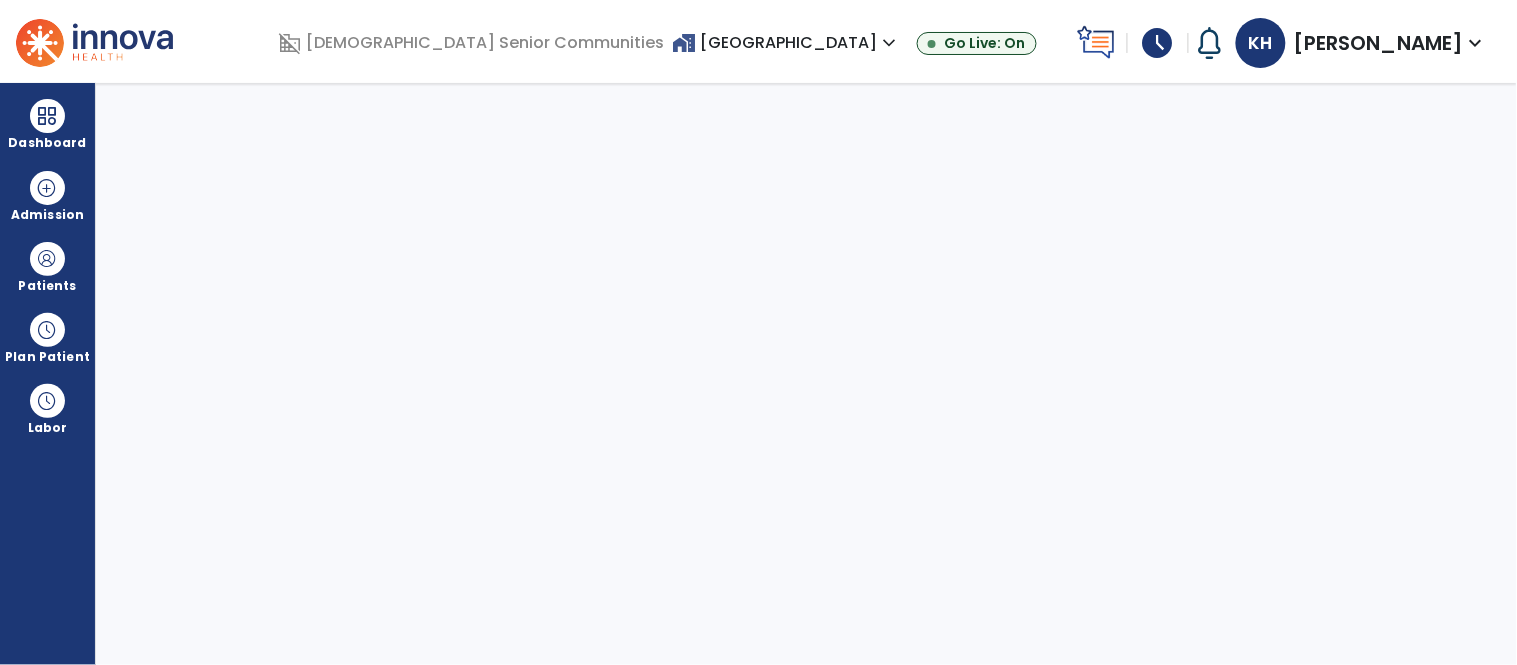 select on "****" 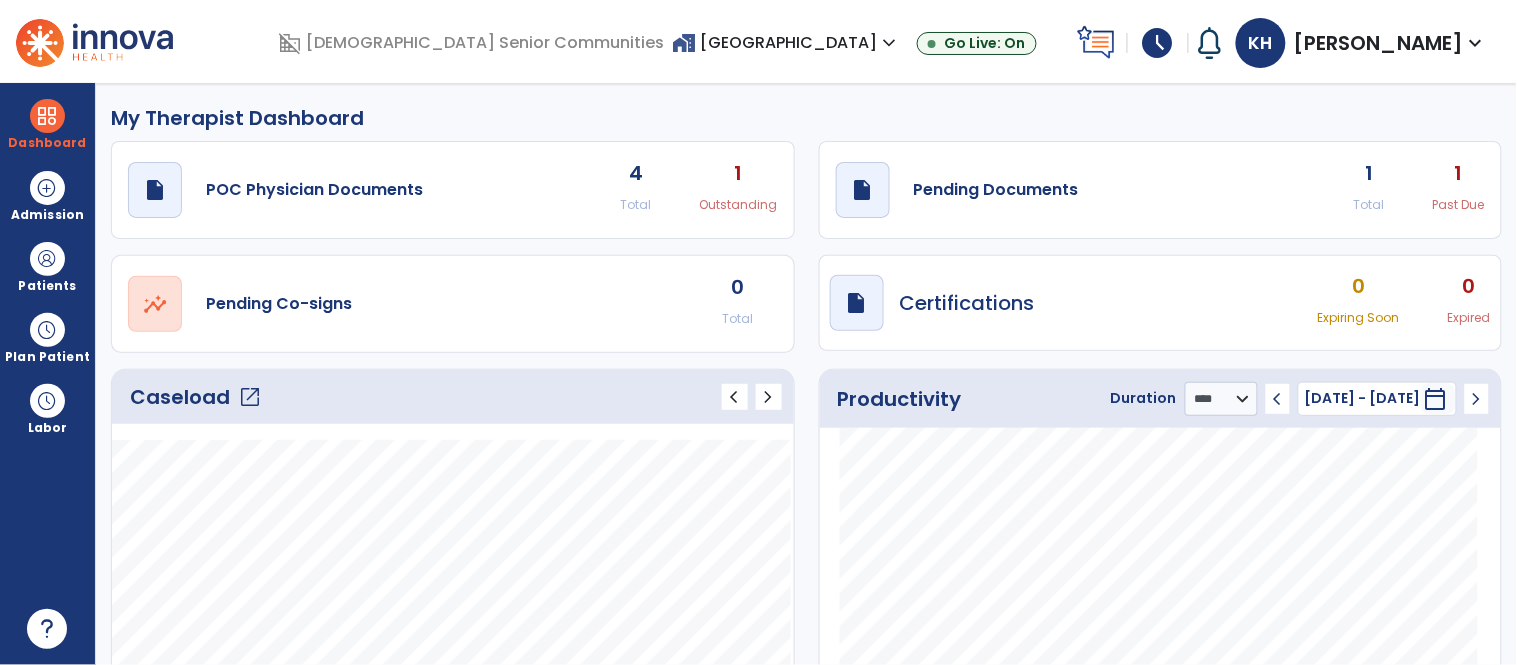 click on "home_work   Forest Creek Village   expand_more   Beech Grove Meadows   Bethany Village   Forest Creek Village" at bounding box center [786, 43] 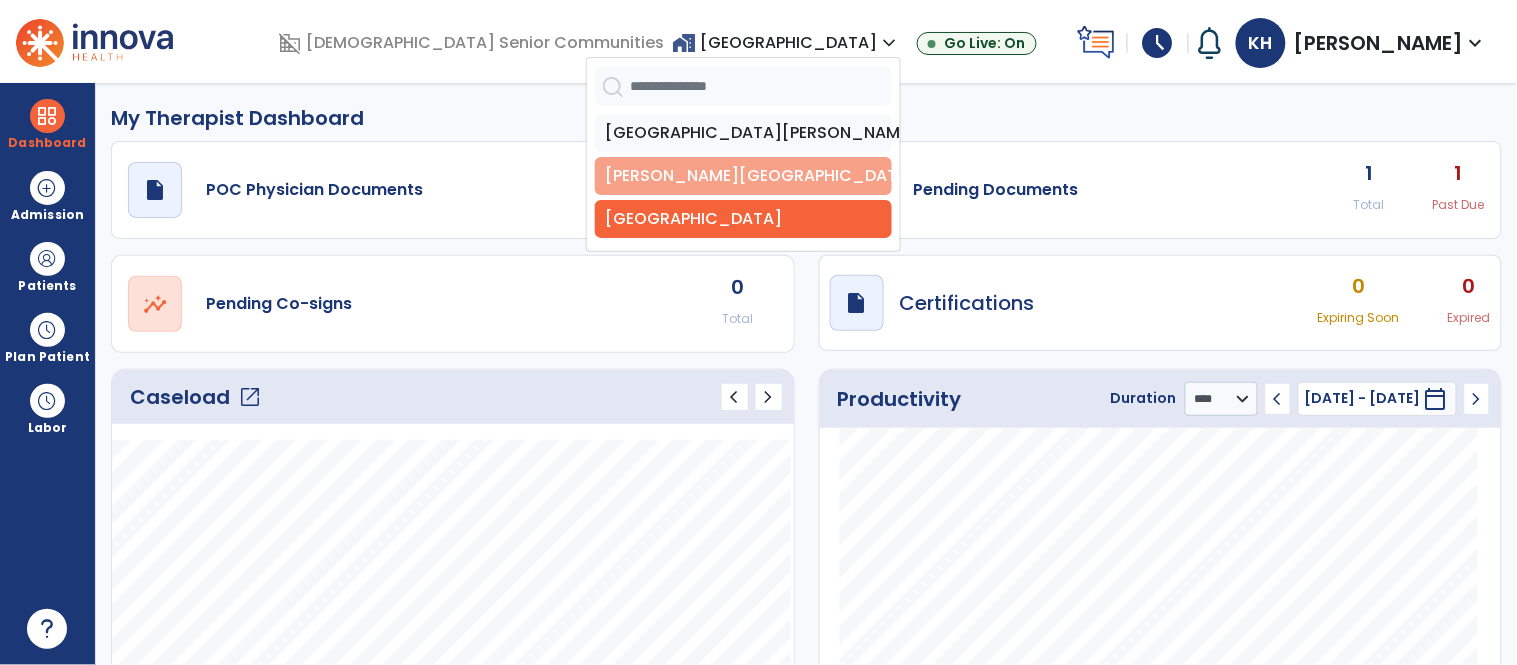 click on "[PERSON_NAME][GEOGRAPHIC_DATA]" at bounding box center [743, 176] 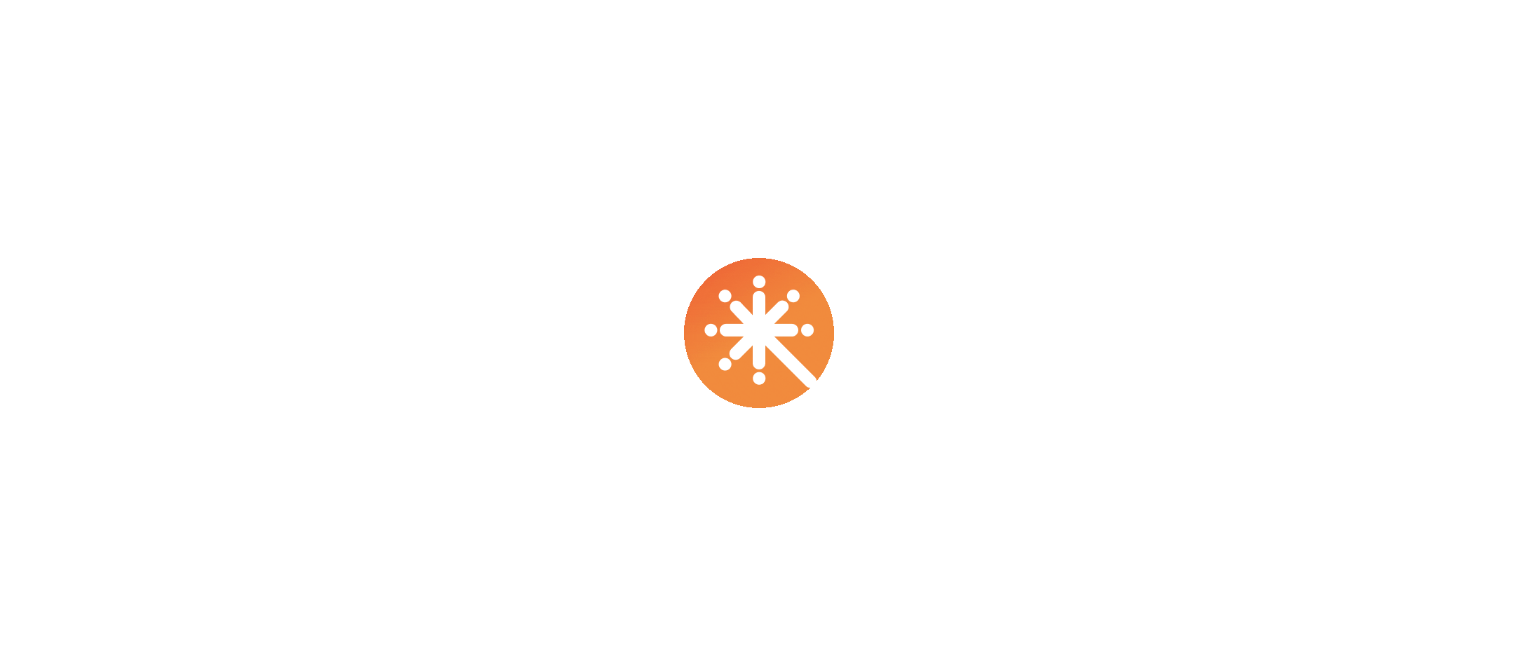 scroll, scrollTop: 0, scrollLeft: 0, axis: both 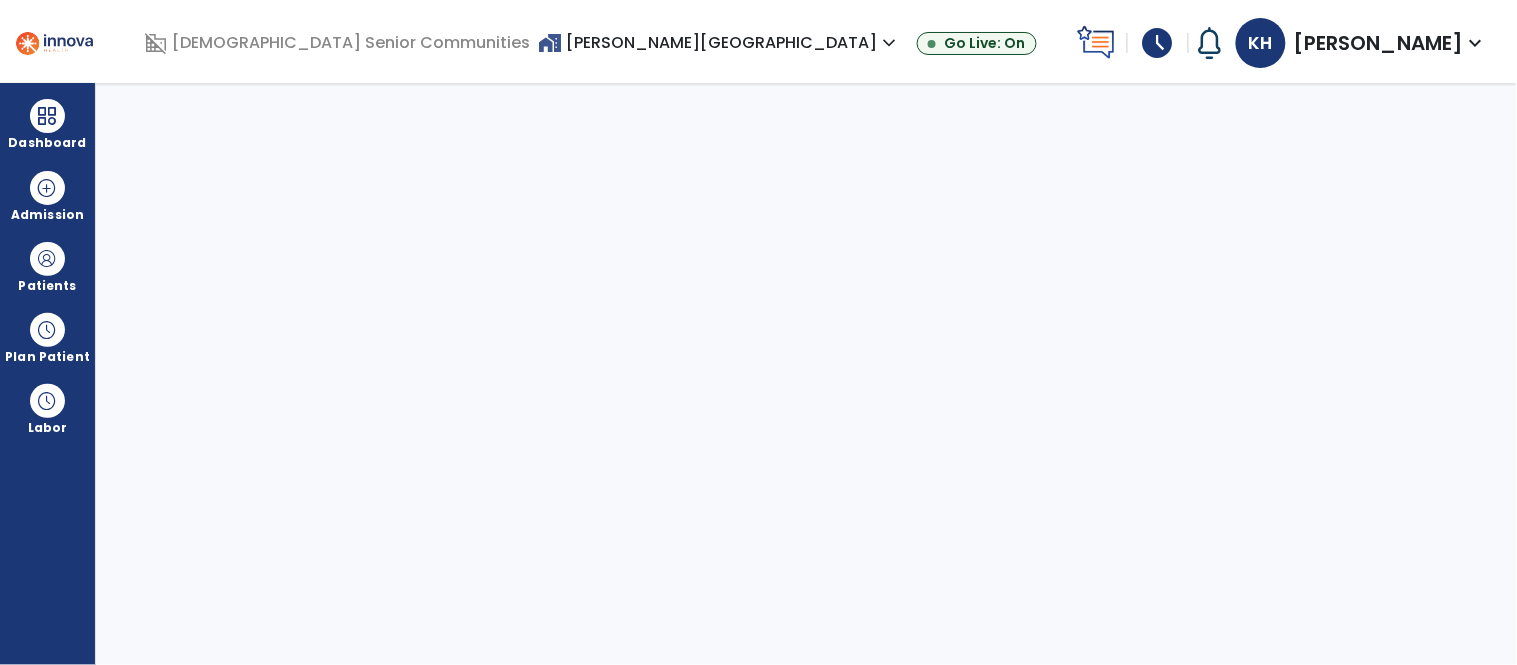 select on "****" 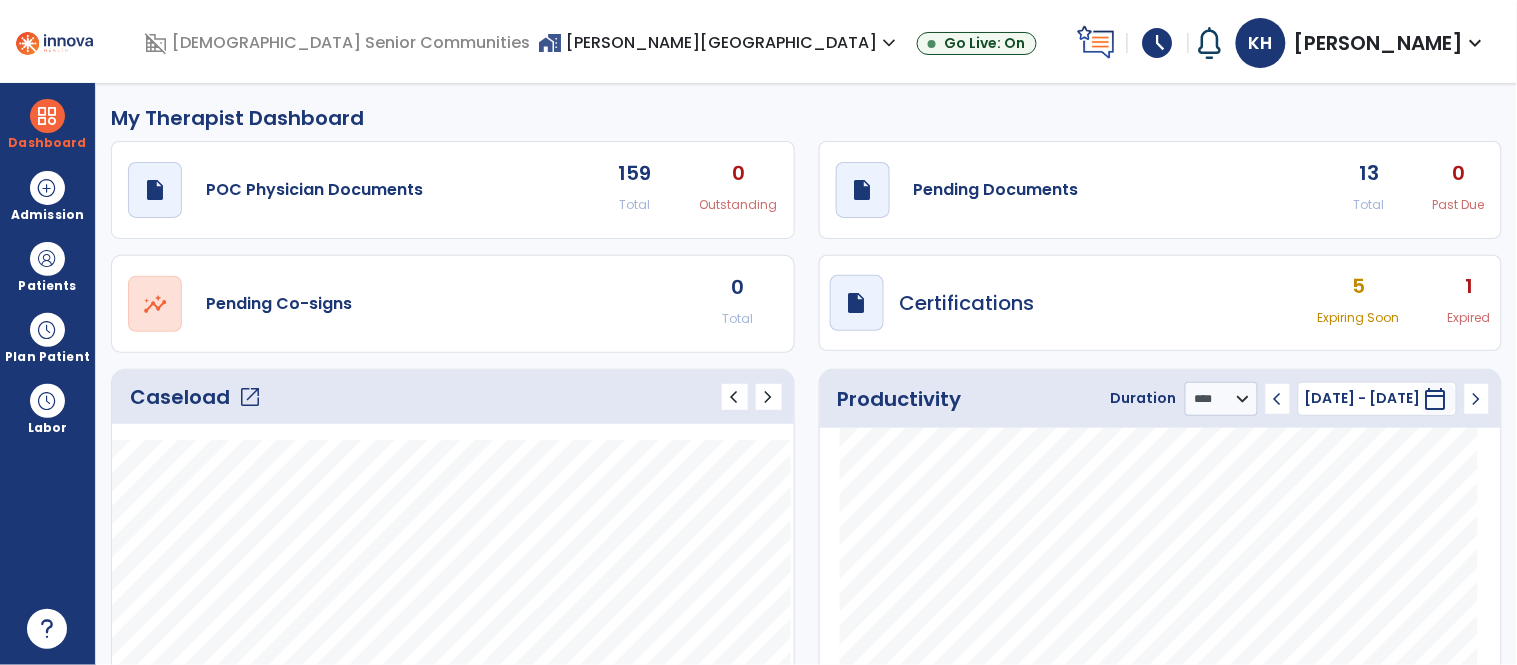 click on "open_in_new" 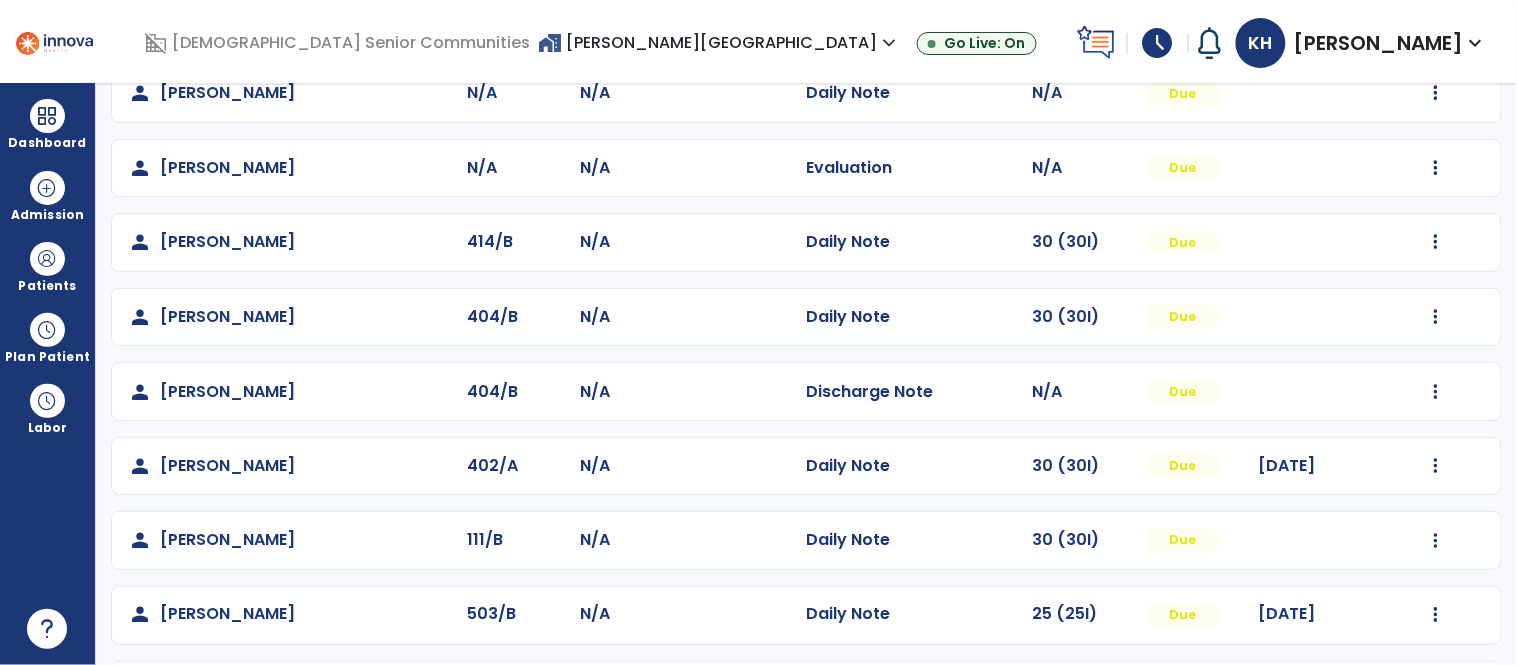 scroll, scrollTop: 642, scrollLeft: 0, axis: vertical 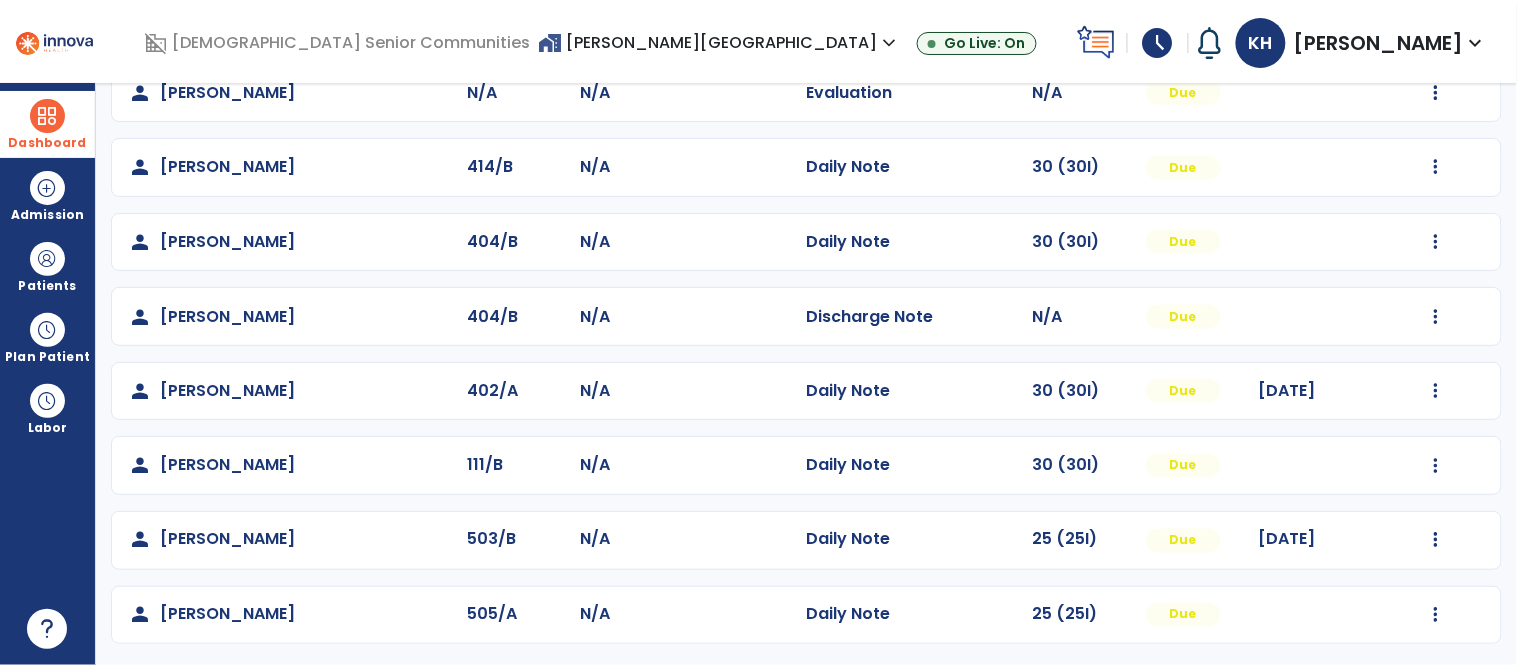 click at bounding box center [47, 116] 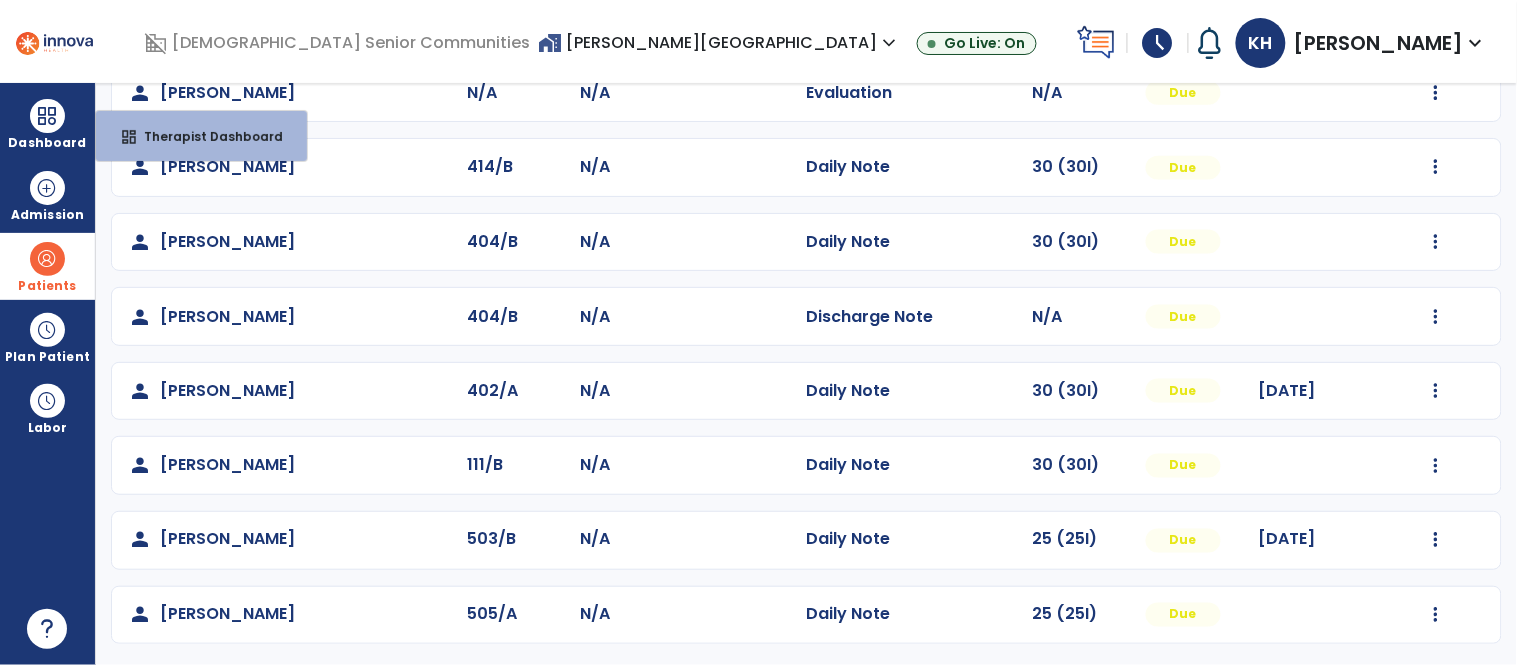 click on "Patients" at bounding box center (47, 286) 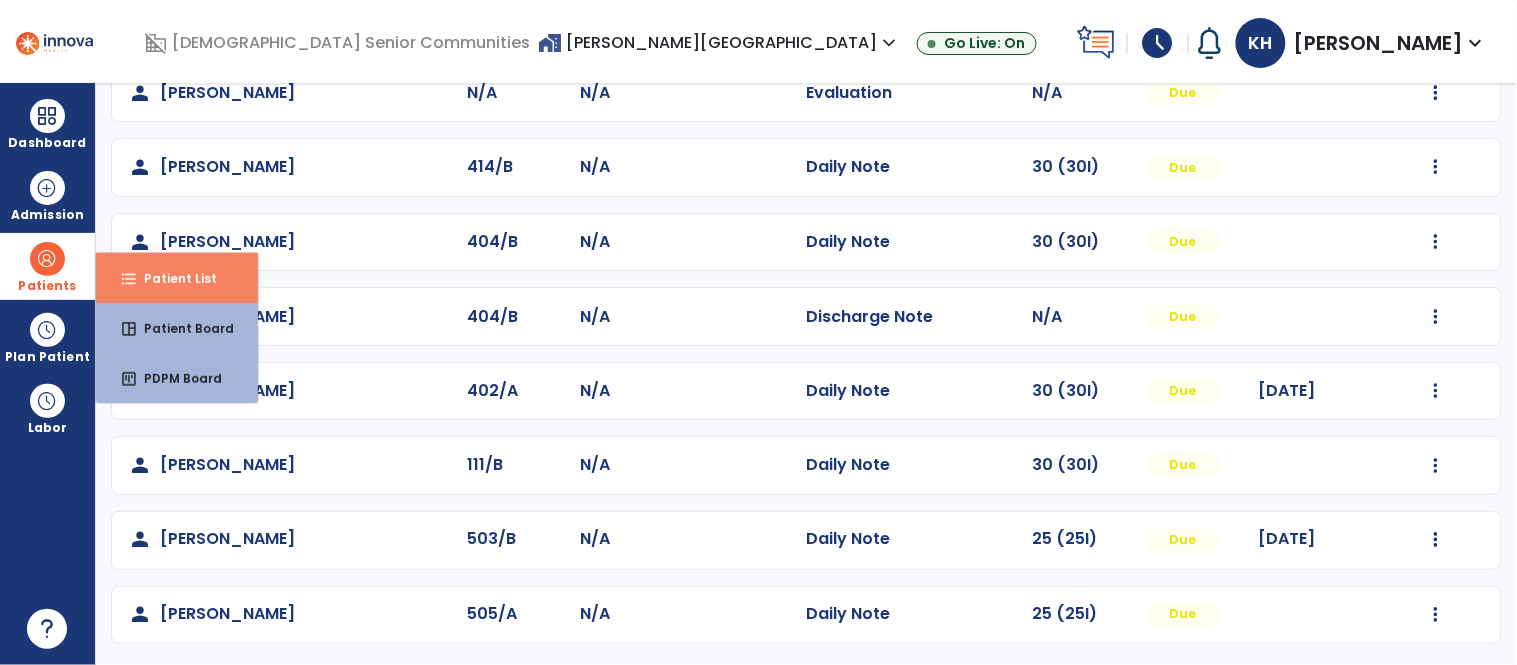click on "Patient List" at bounding box center [172, 278] 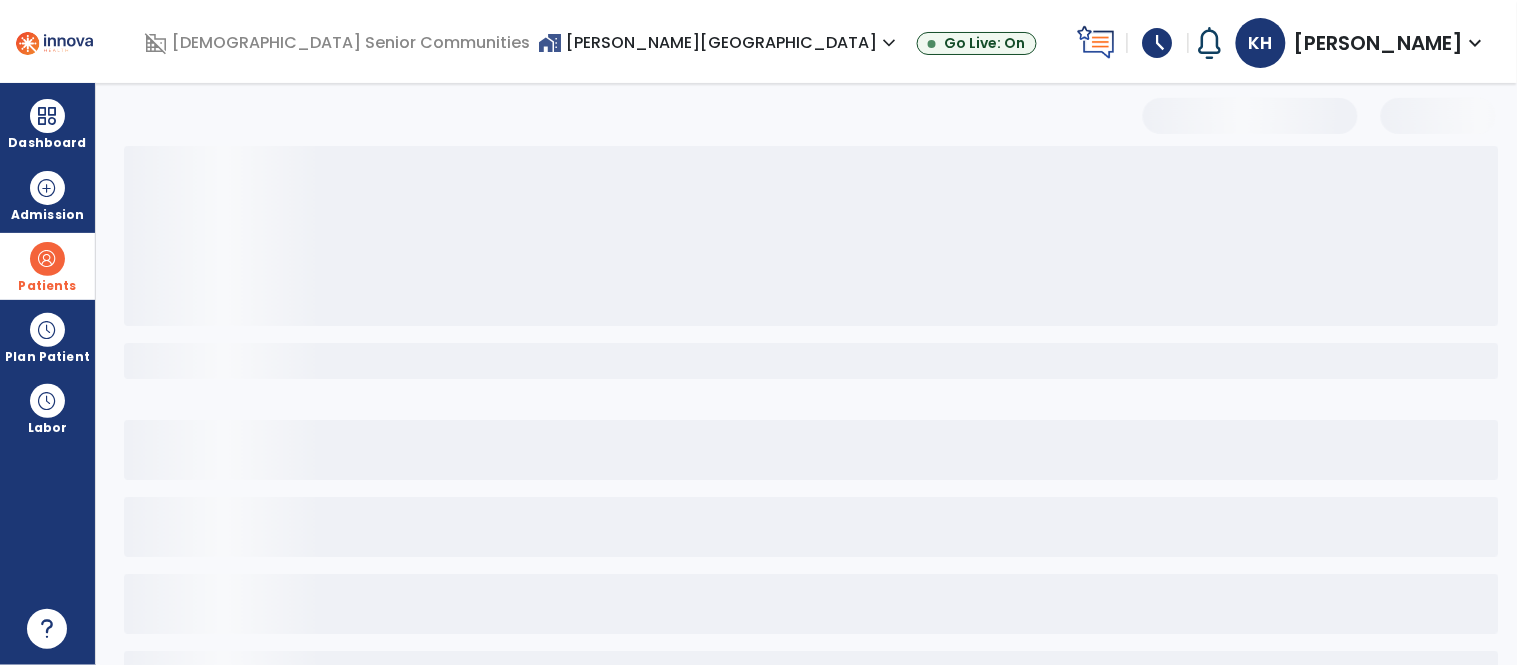 scroll, scrollTop: 77, scrollLeft: 0, axis: vertical 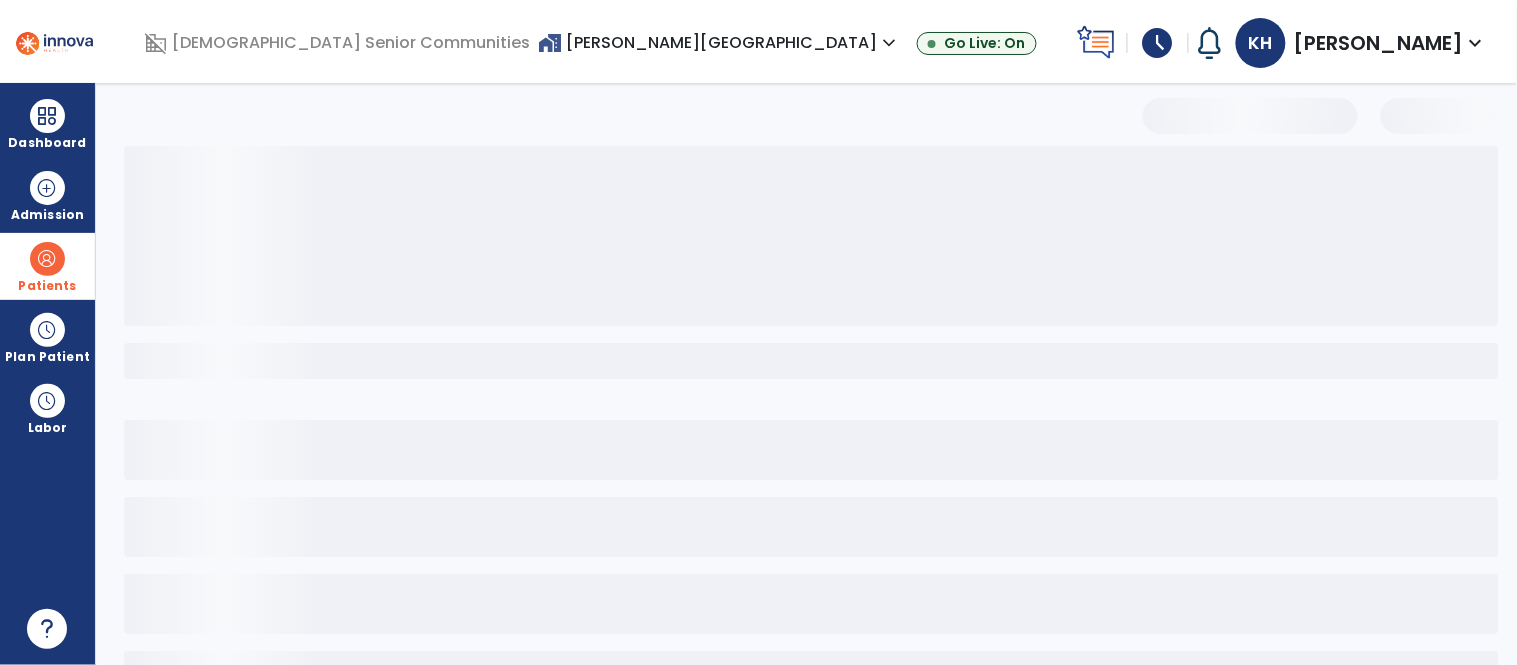 select on "***" 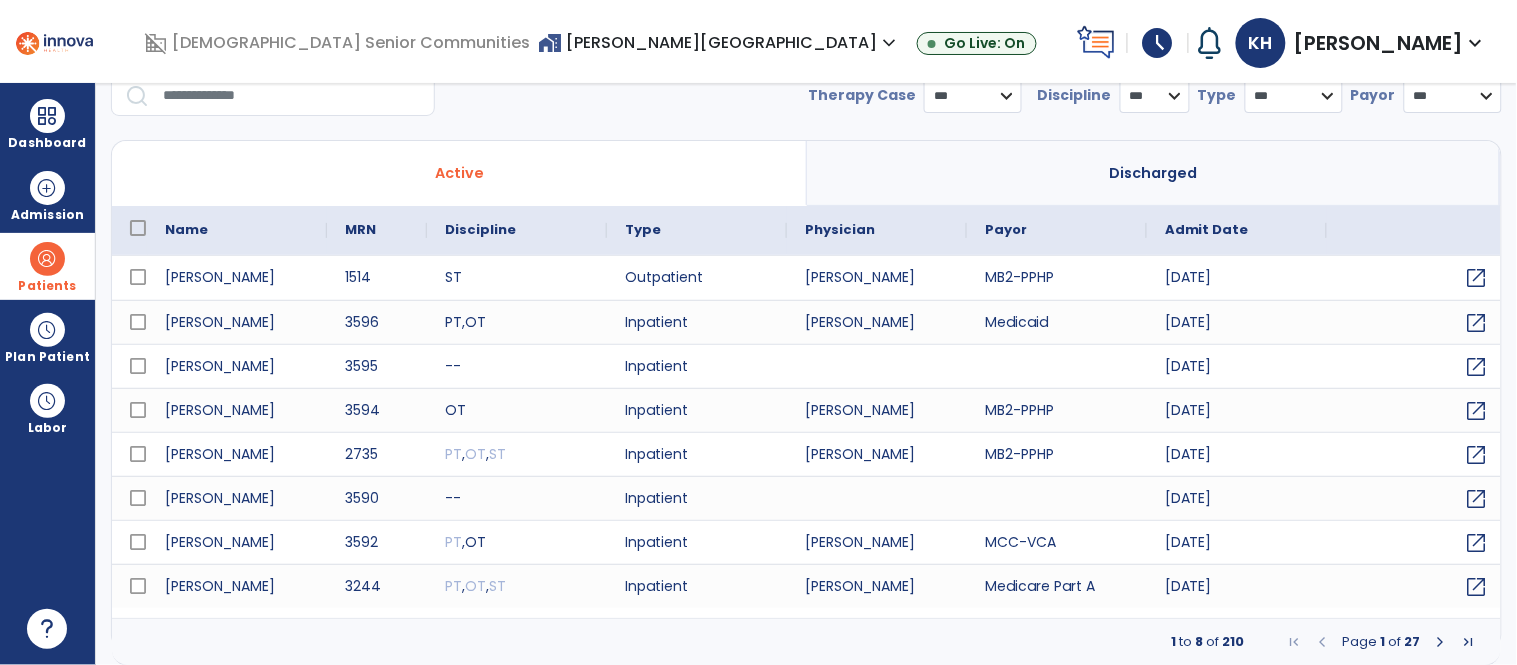 click at bounding box center [292, 96] 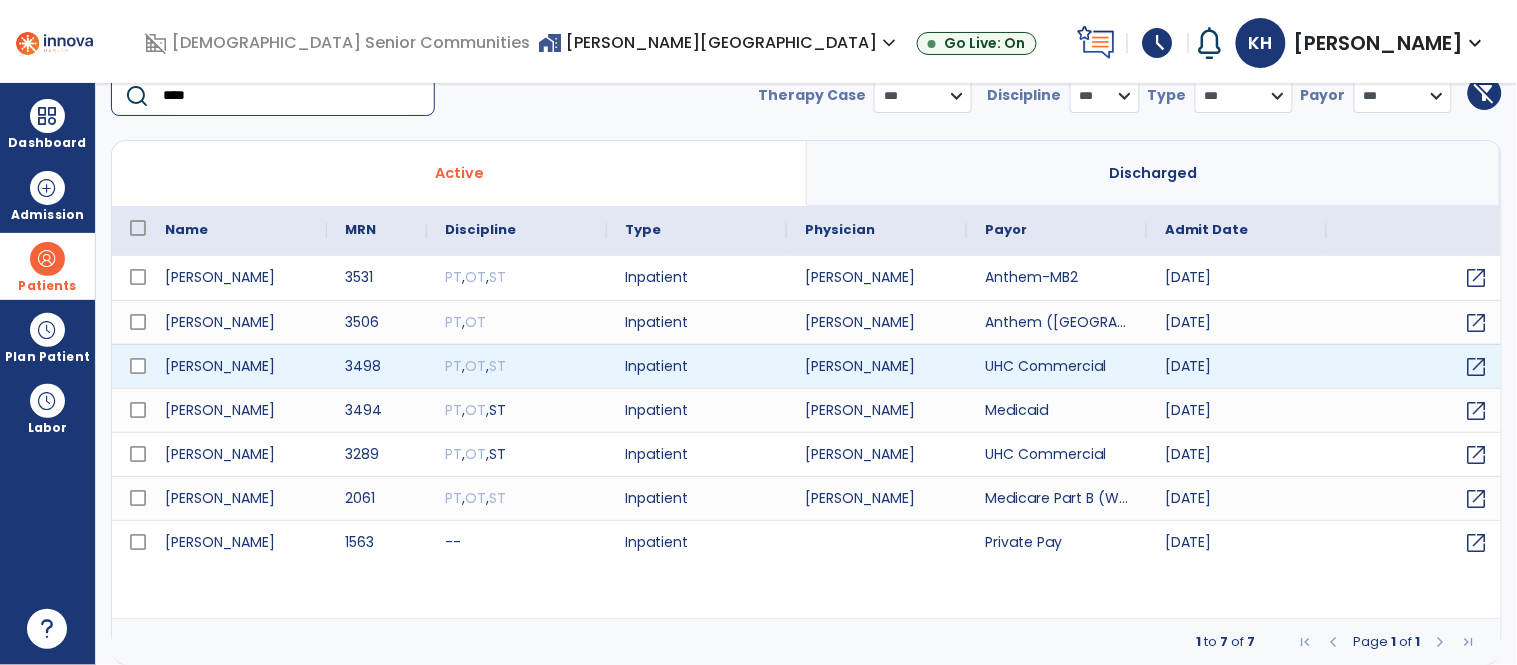 type on "****" 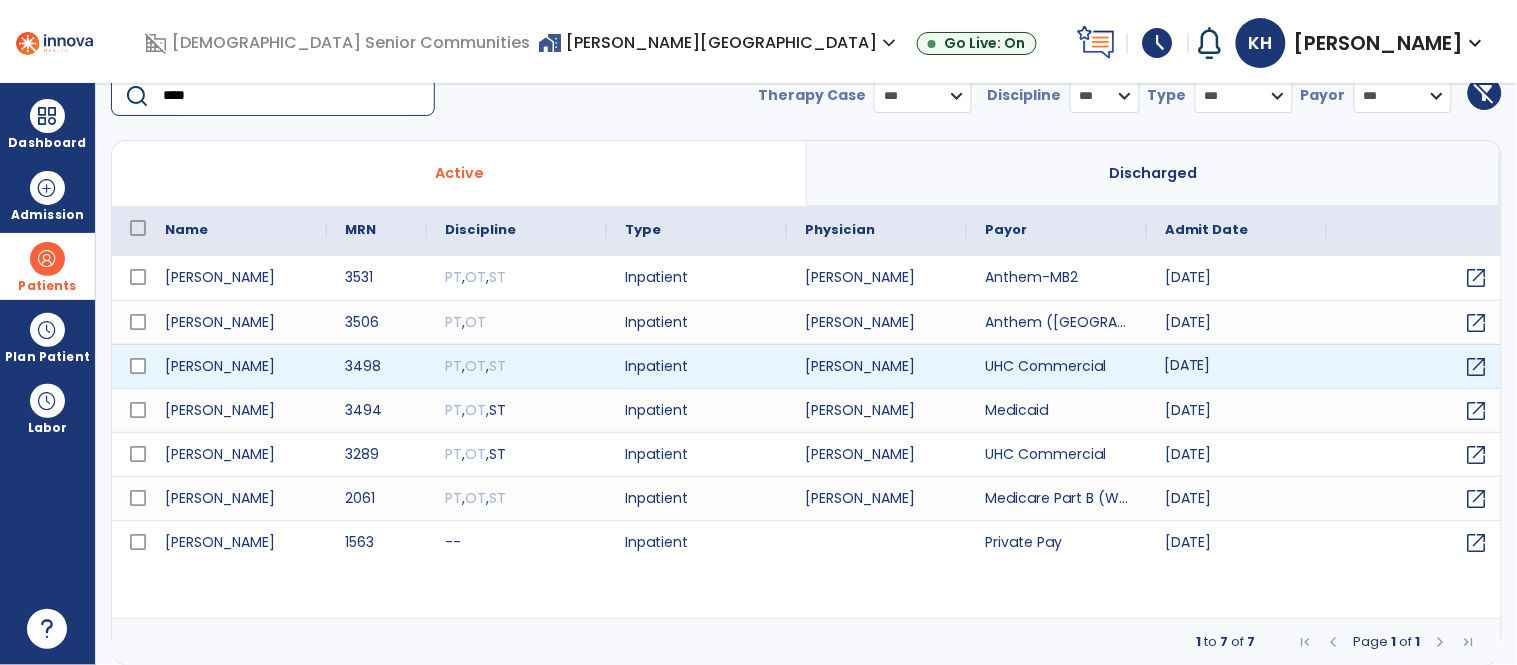 click on "[DATE]" at bounding box center (1237, 366) 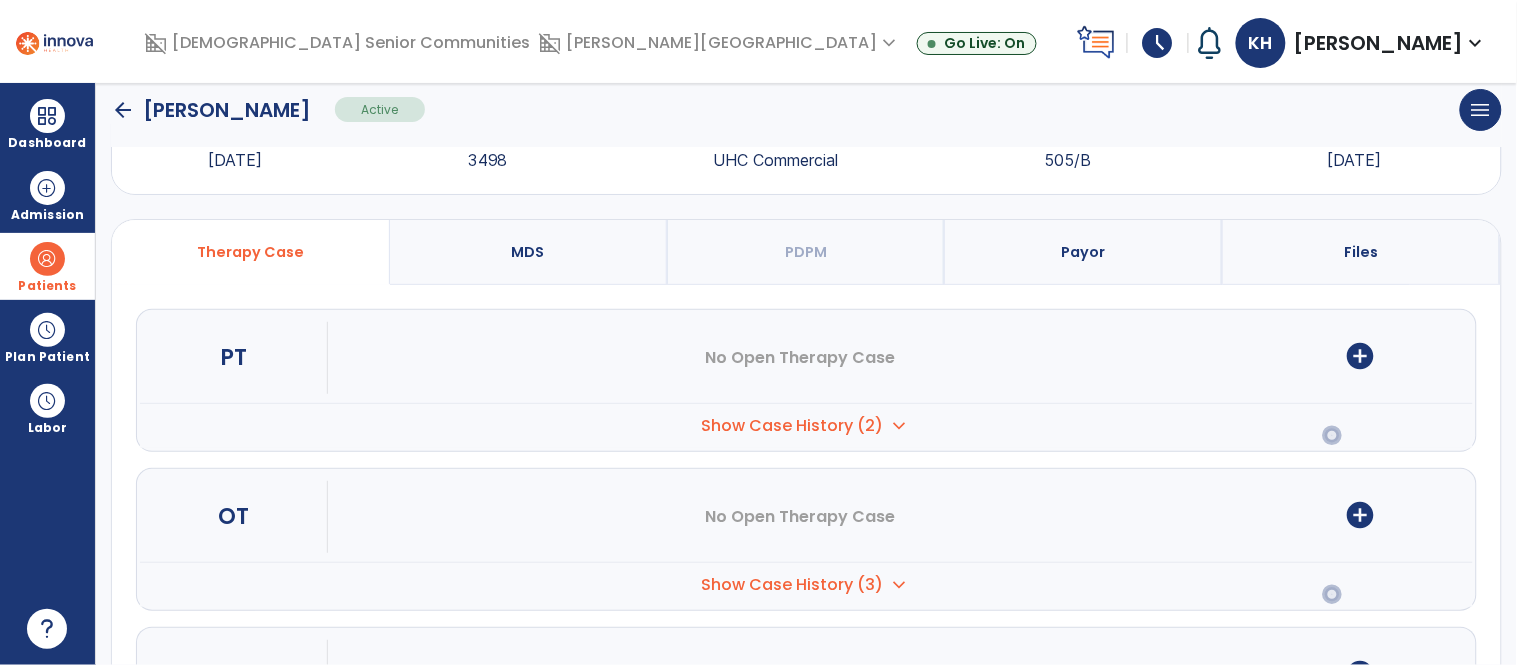 scroll, scrollTop: 0, scrollLeft: 0, axis: both 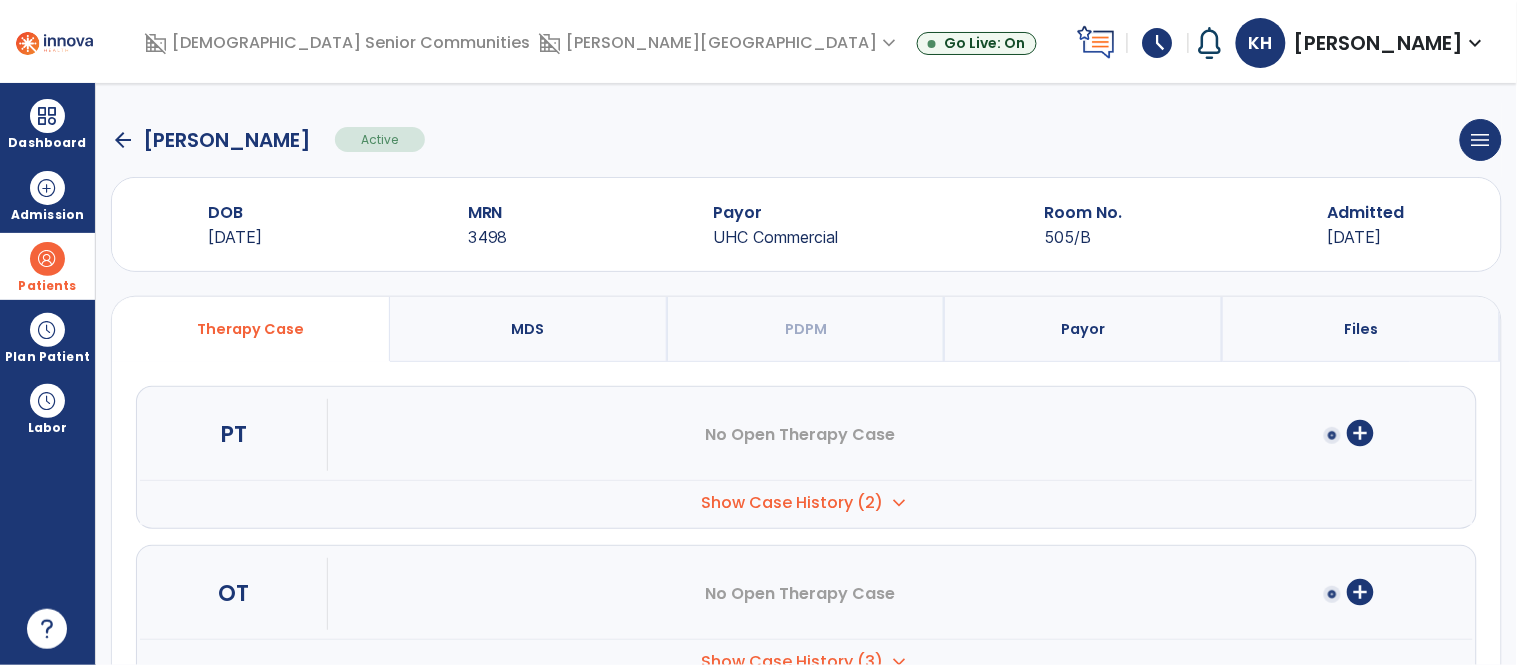 click on "arrow_back" 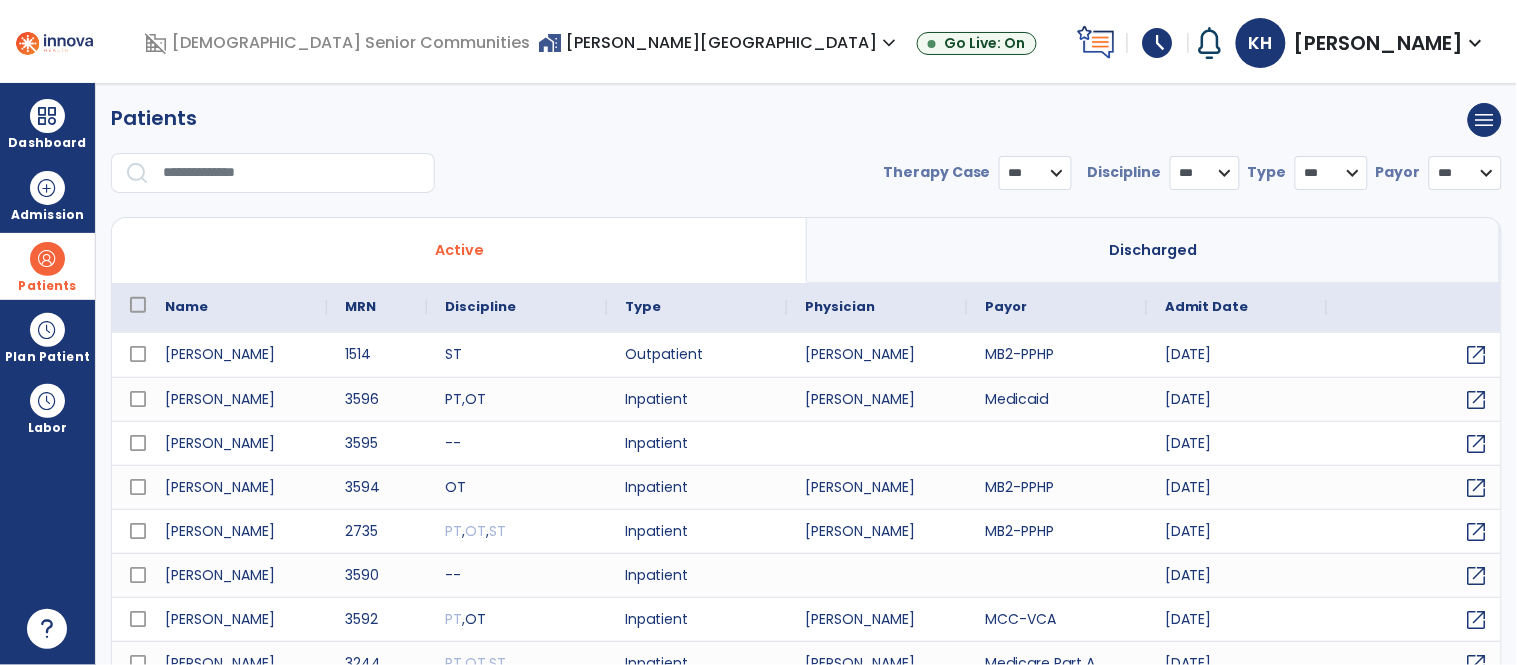 select on "***" 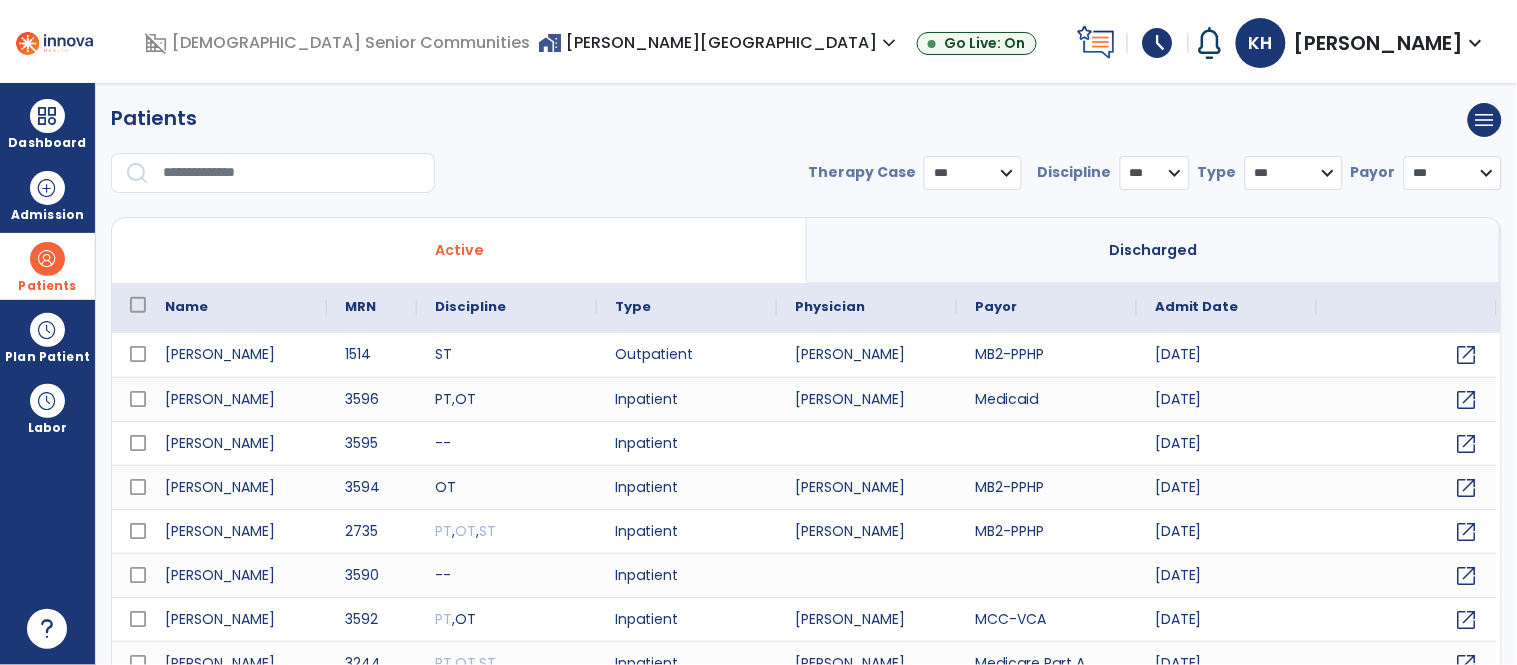 click at bounding box center [292, 173] 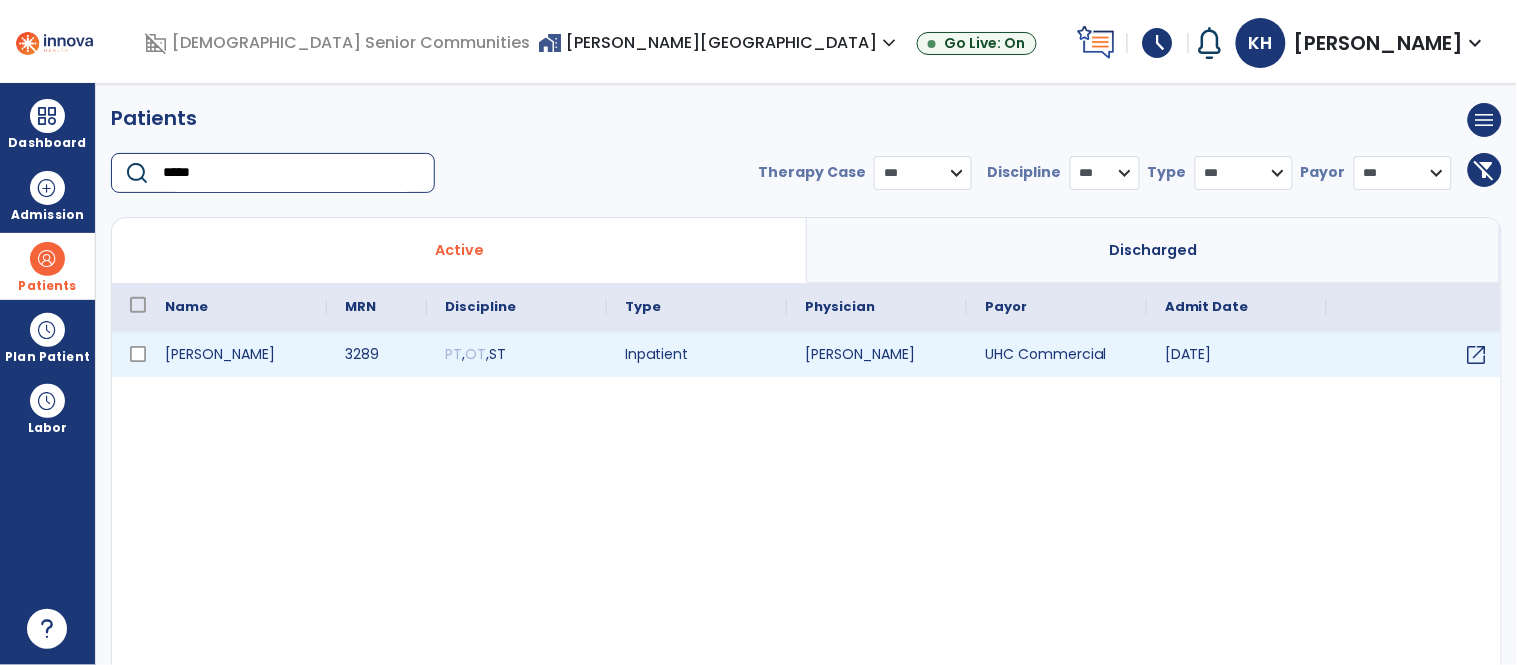 type on "*****" 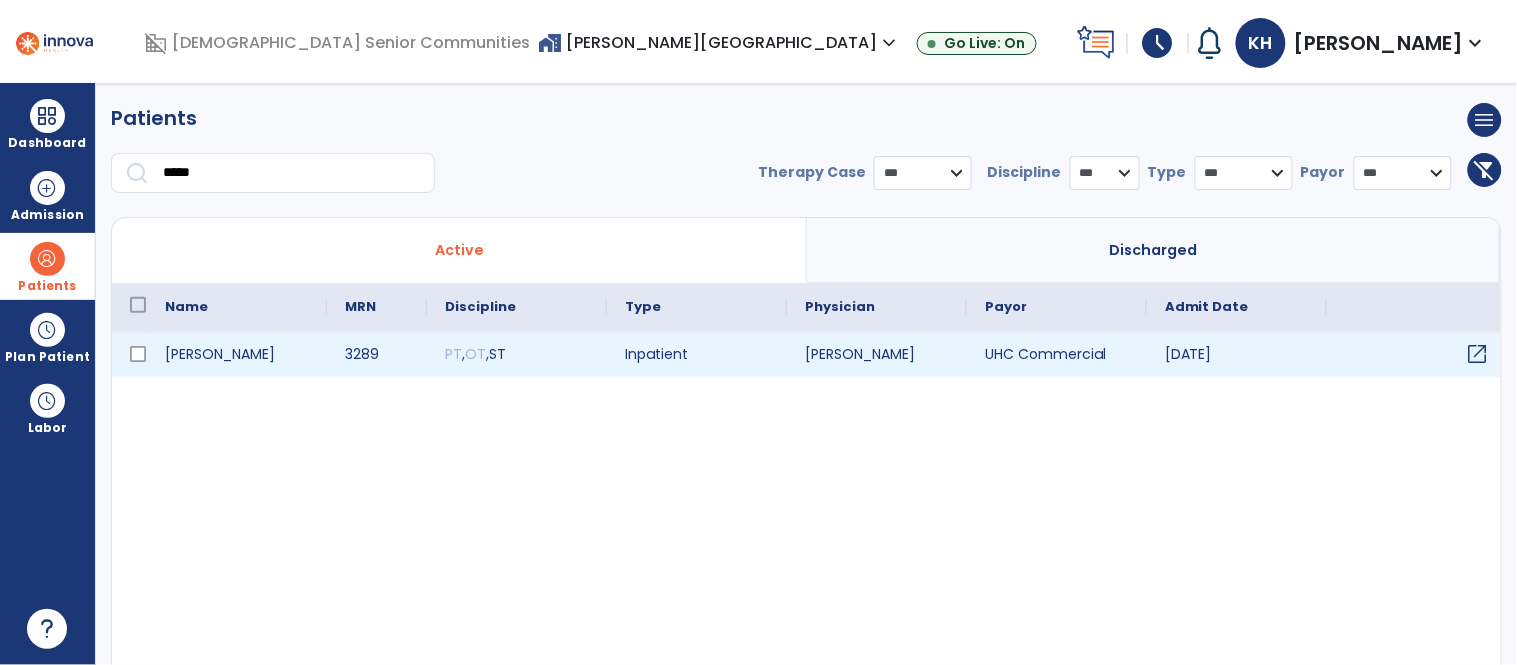 click on "open_in_new" at bounding box center (1478, 354) 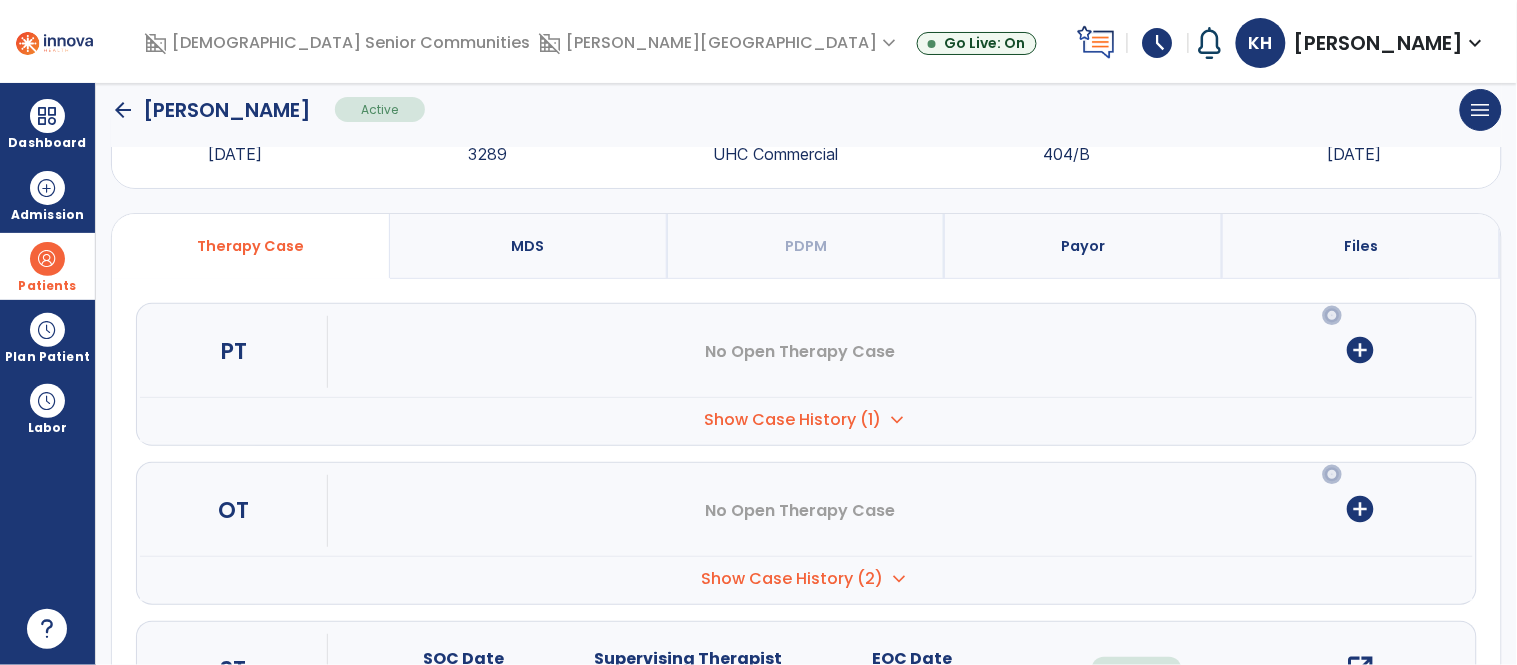 scroll, scrollTop: 231, scrollLeft: 0, axis: vertical 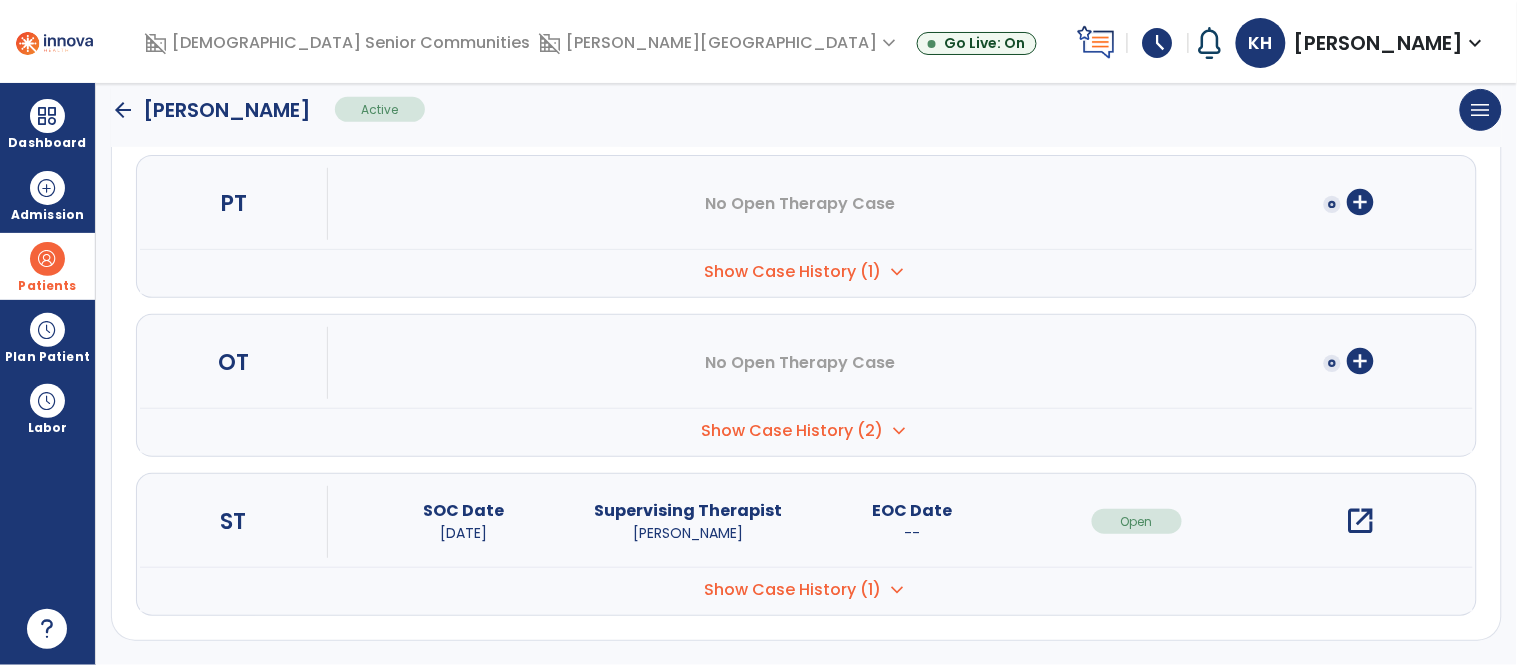 click on "open_in_new" at bounding box center [1361, 521] 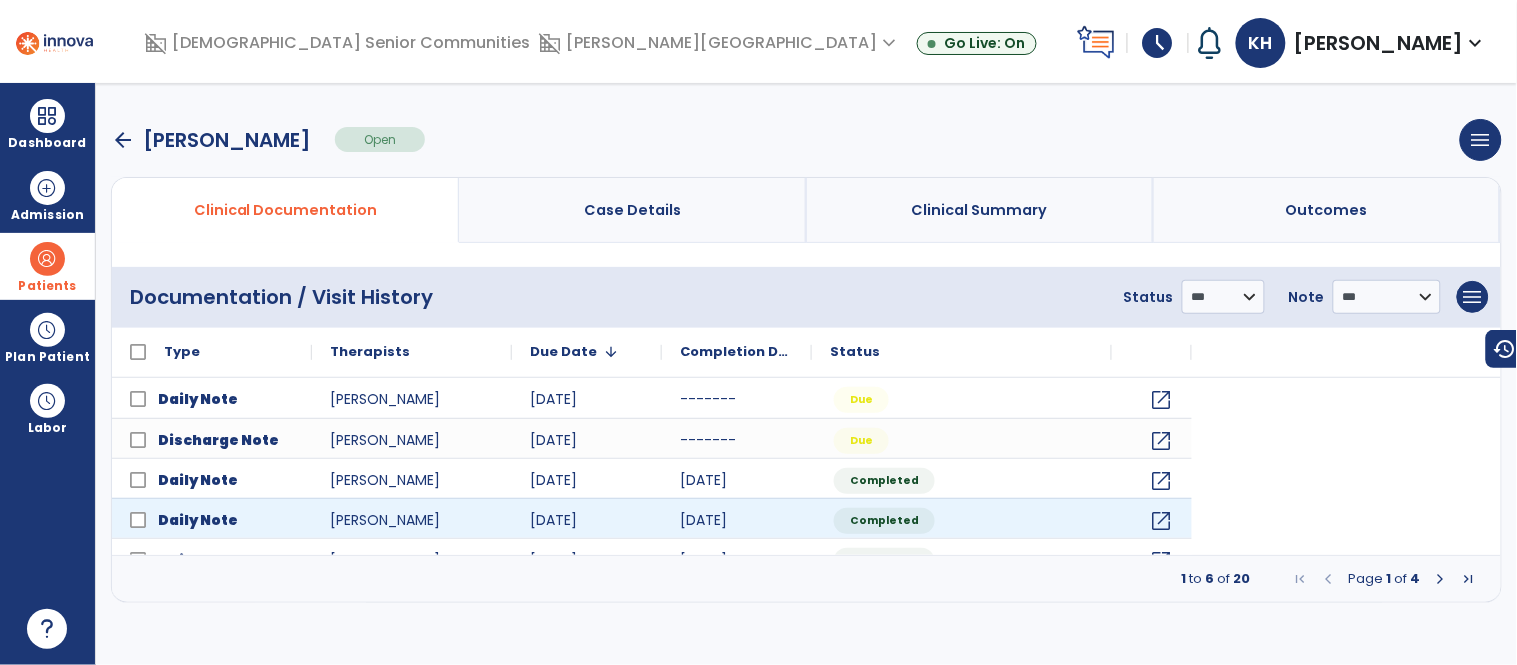 scroll, scrollTop: 0, scrollLeft: 0, axis: both 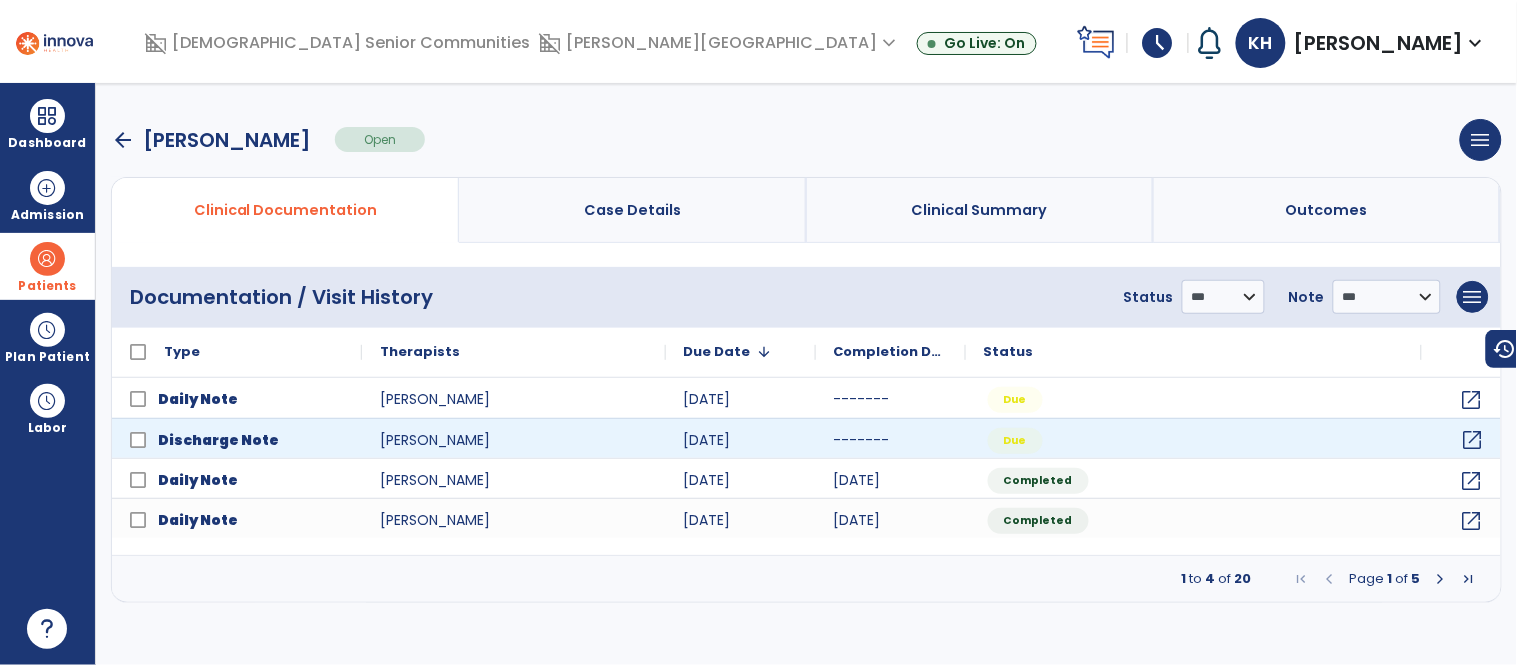 click on "open_in_new" 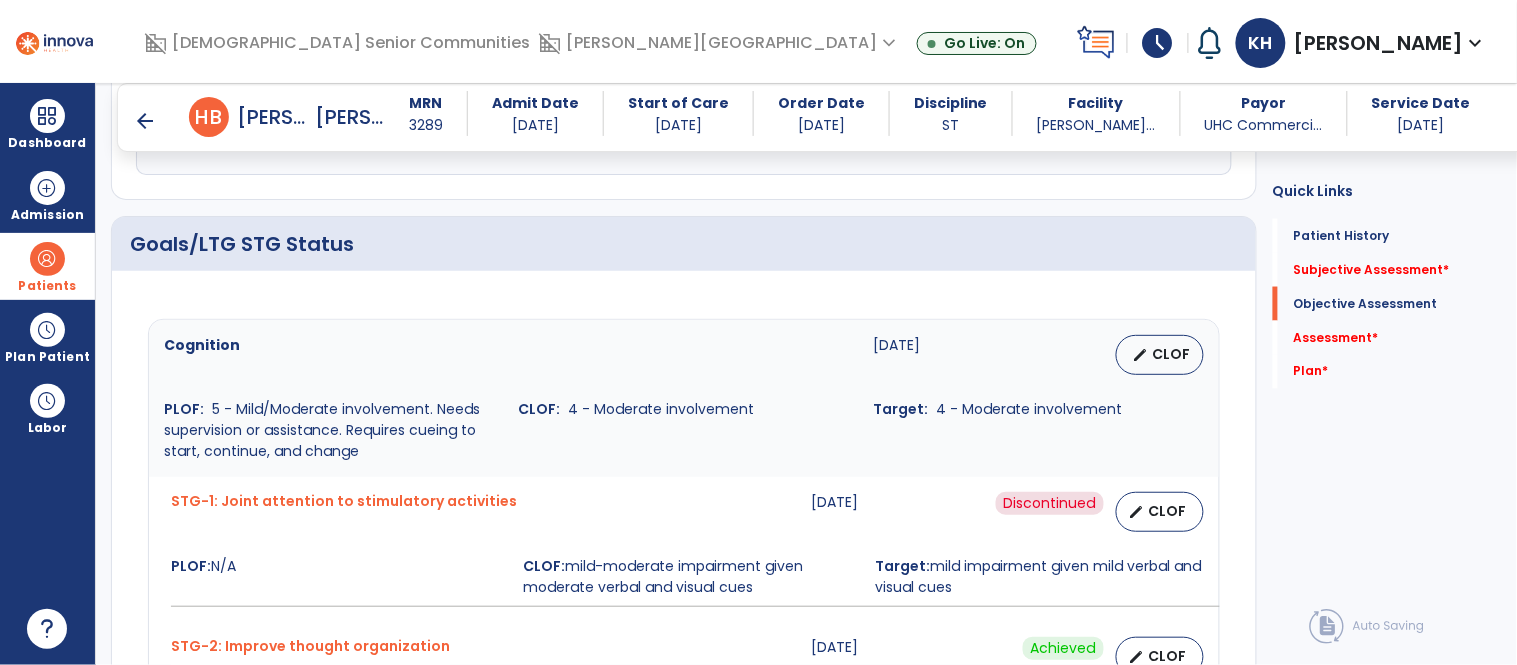 scroll, scrollTop: 545, scrollLeft: 0, axis: vertical 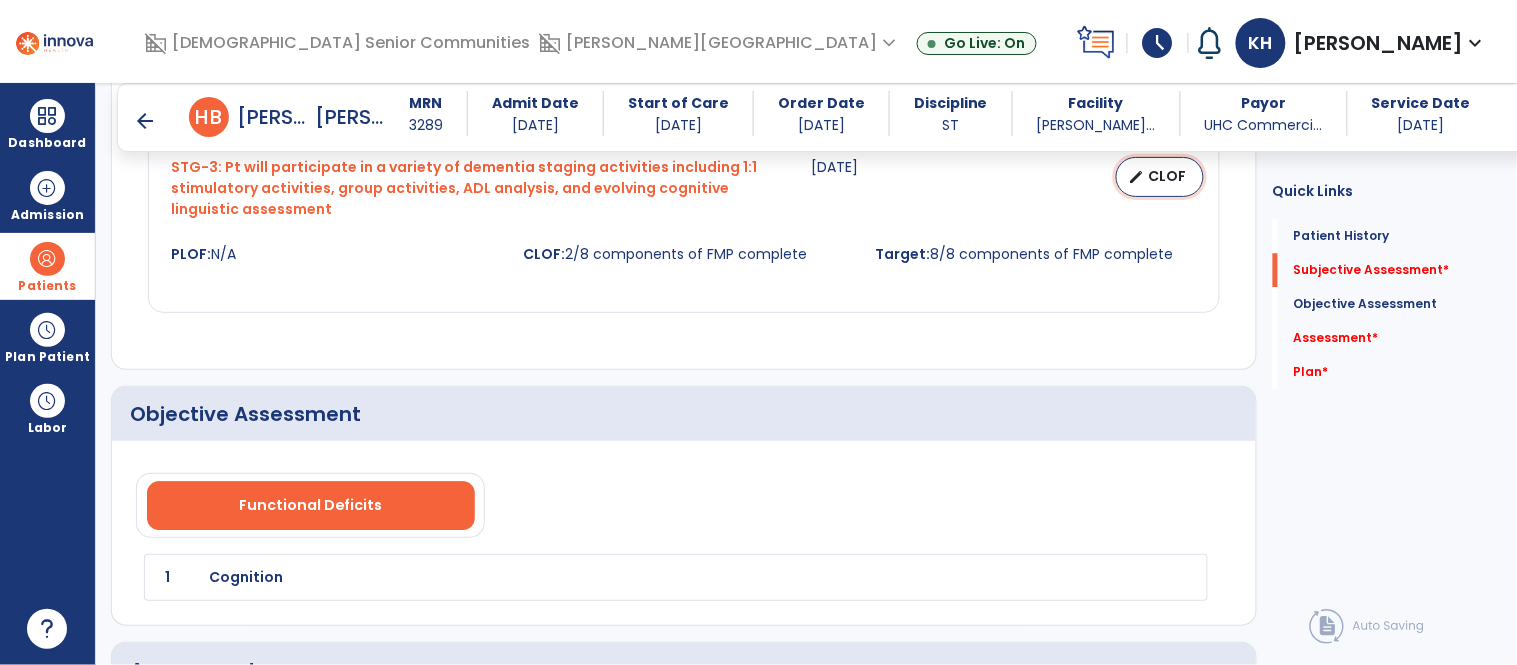 click on "CLOF" at bounding box center (1168, 176) 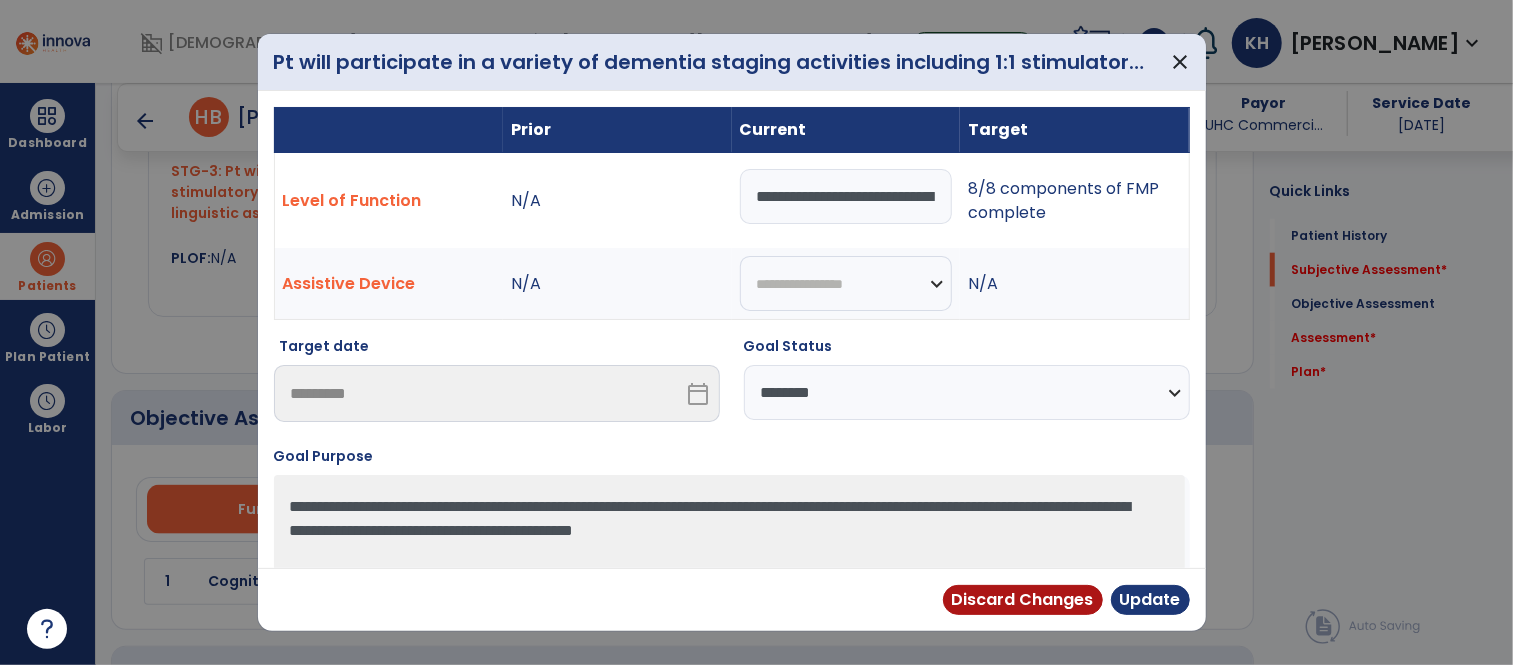 scroll, scrollTop: 1330, scrollLeft: 0, axis: vertical 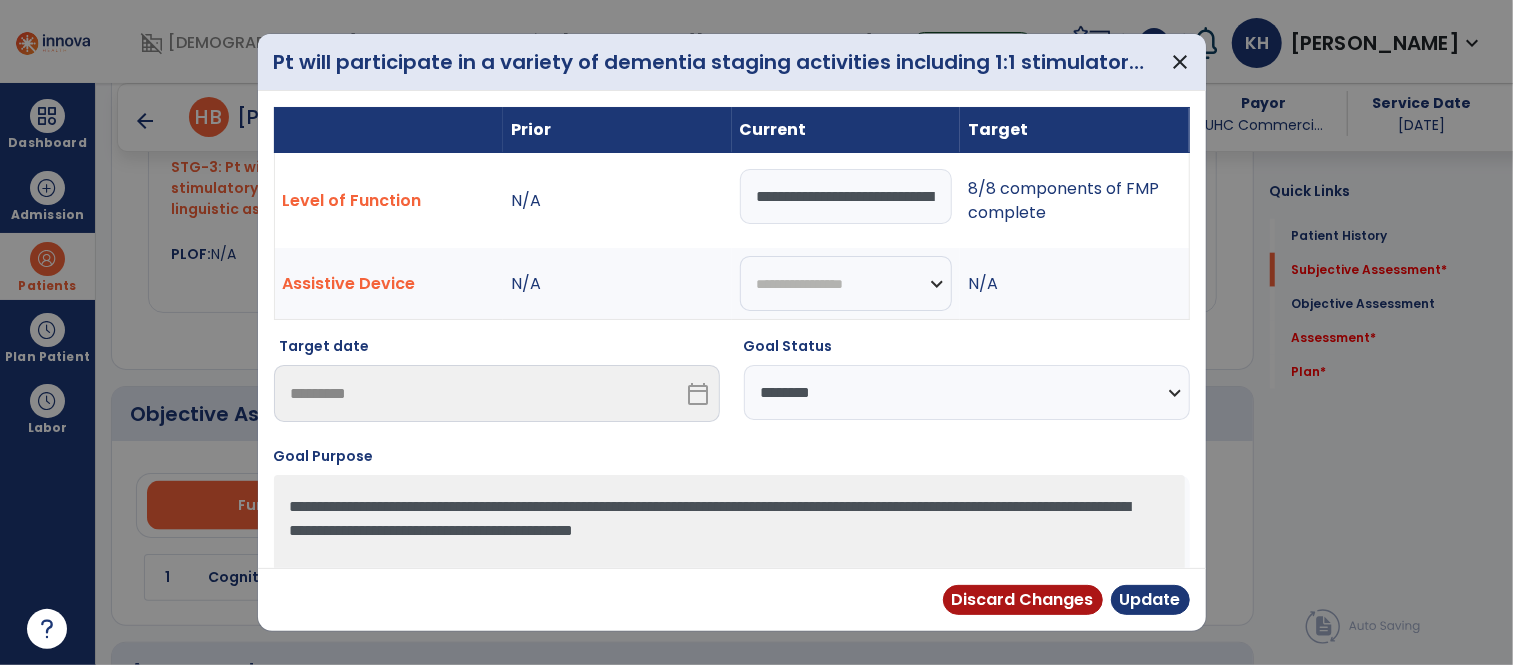 click on "8/8 components of FMP complete" at bounding box center (1074, 201) 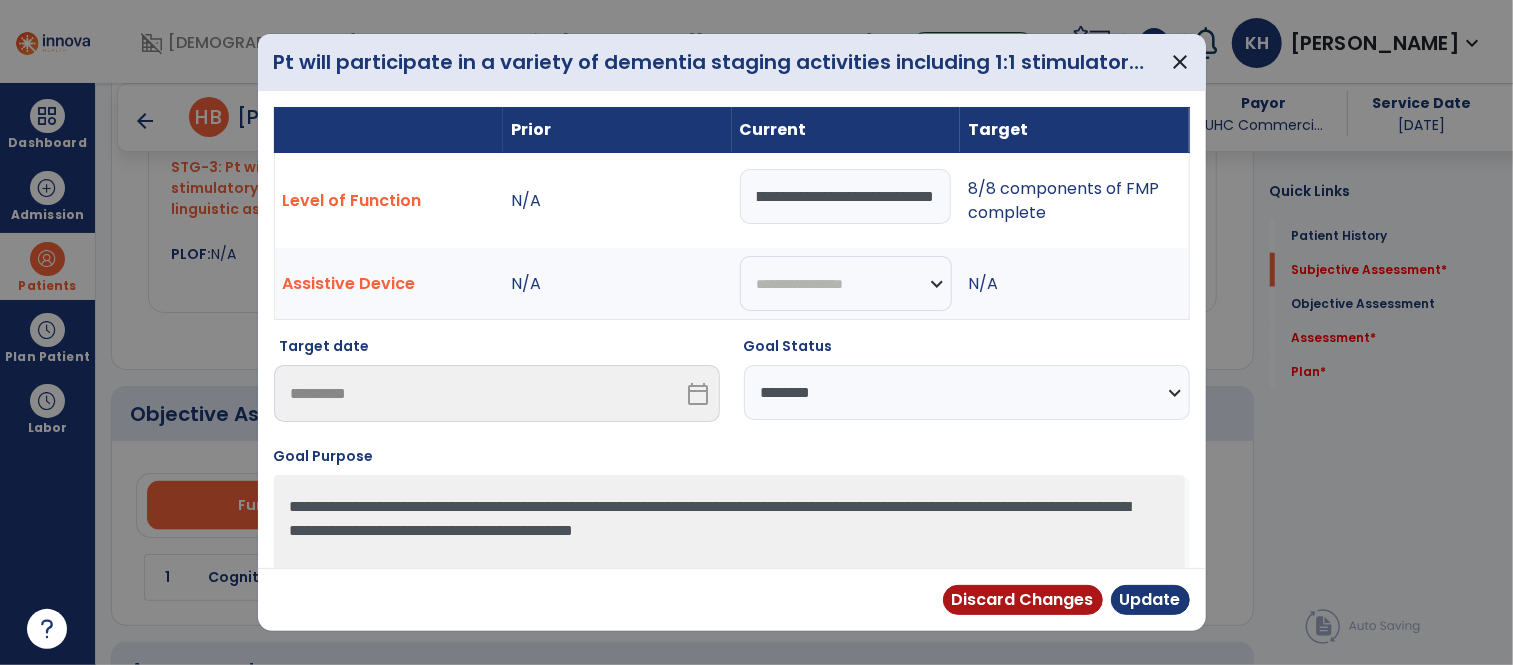 drag, startPoint x: 754, startPoint y: 197, endPoint x: 1064, endPoint y: 200, distance: 310.01453 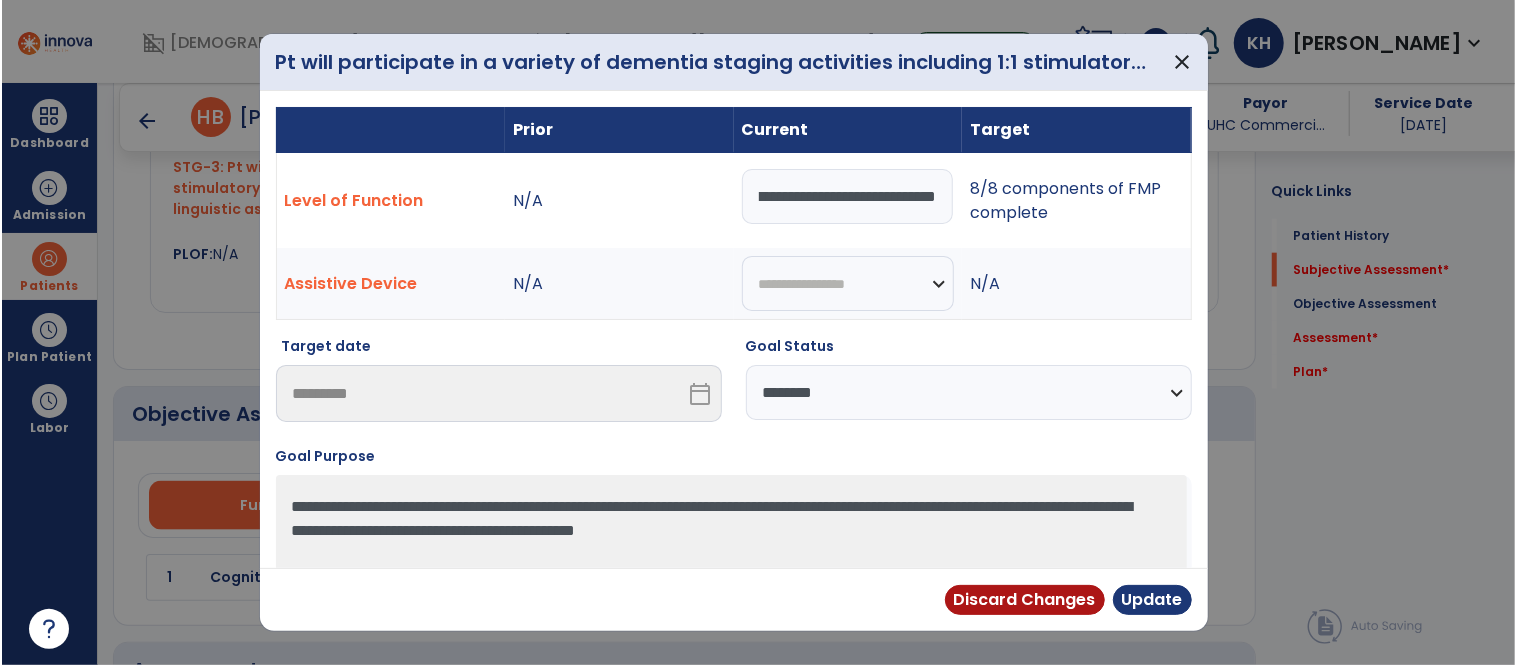 scroll, scrollTop: 0, scrollLeft: 0, axis: both 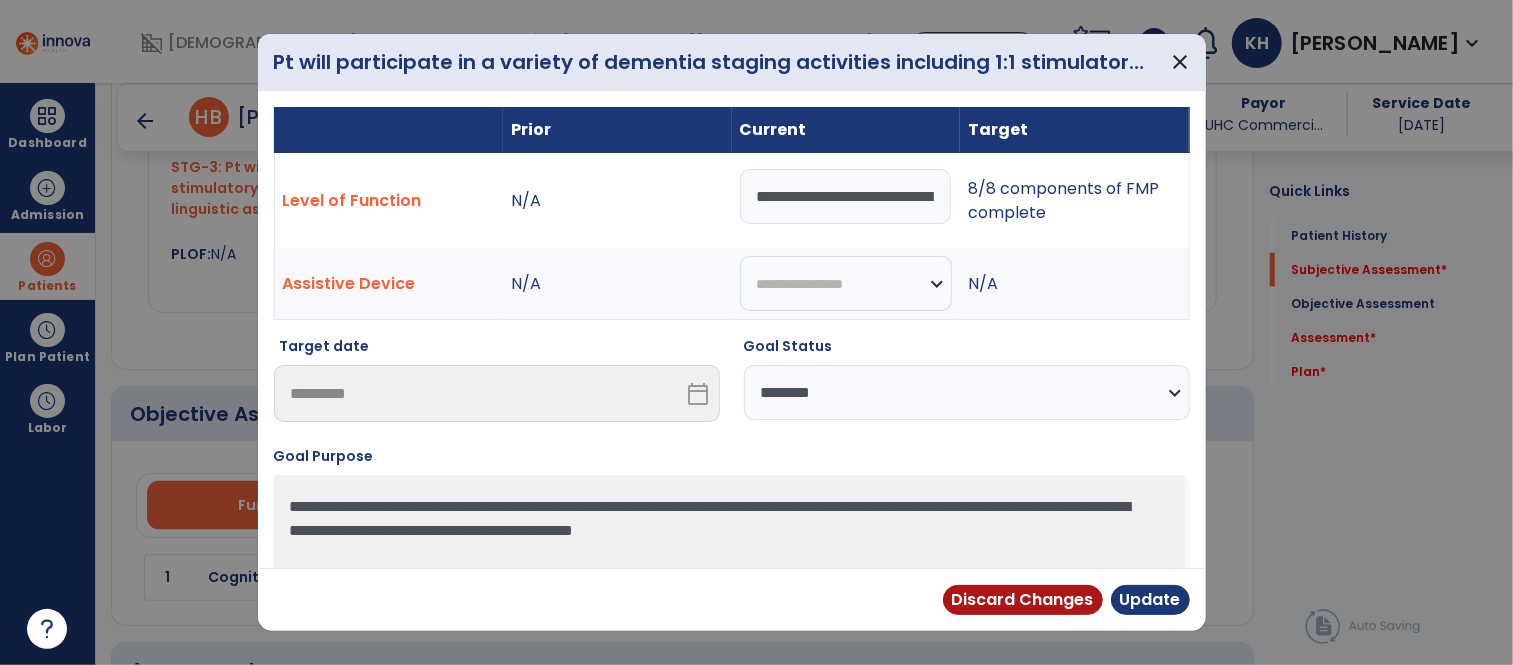 select on "********" 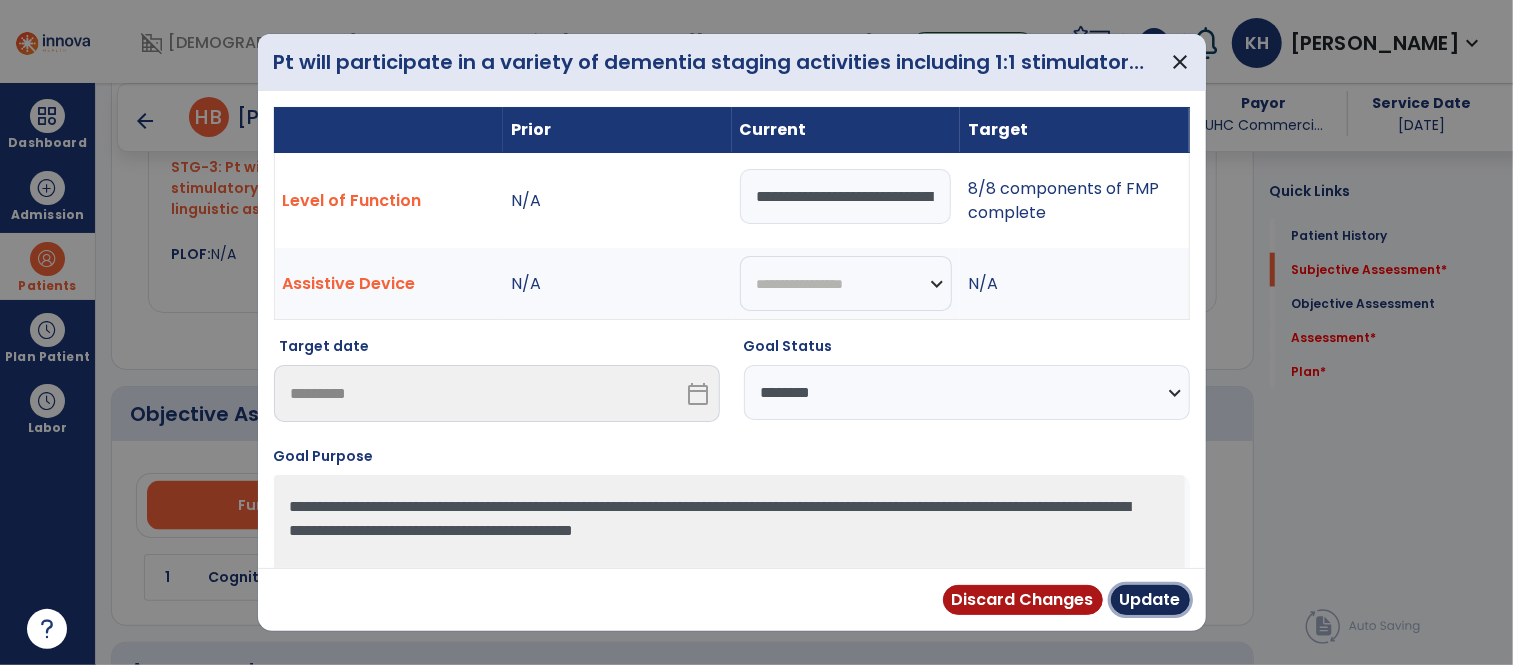 drag, startPoint x: 1159, startPoint y: 594, endPoint x: 1112, endPoint y: 571, distance: 52.3259 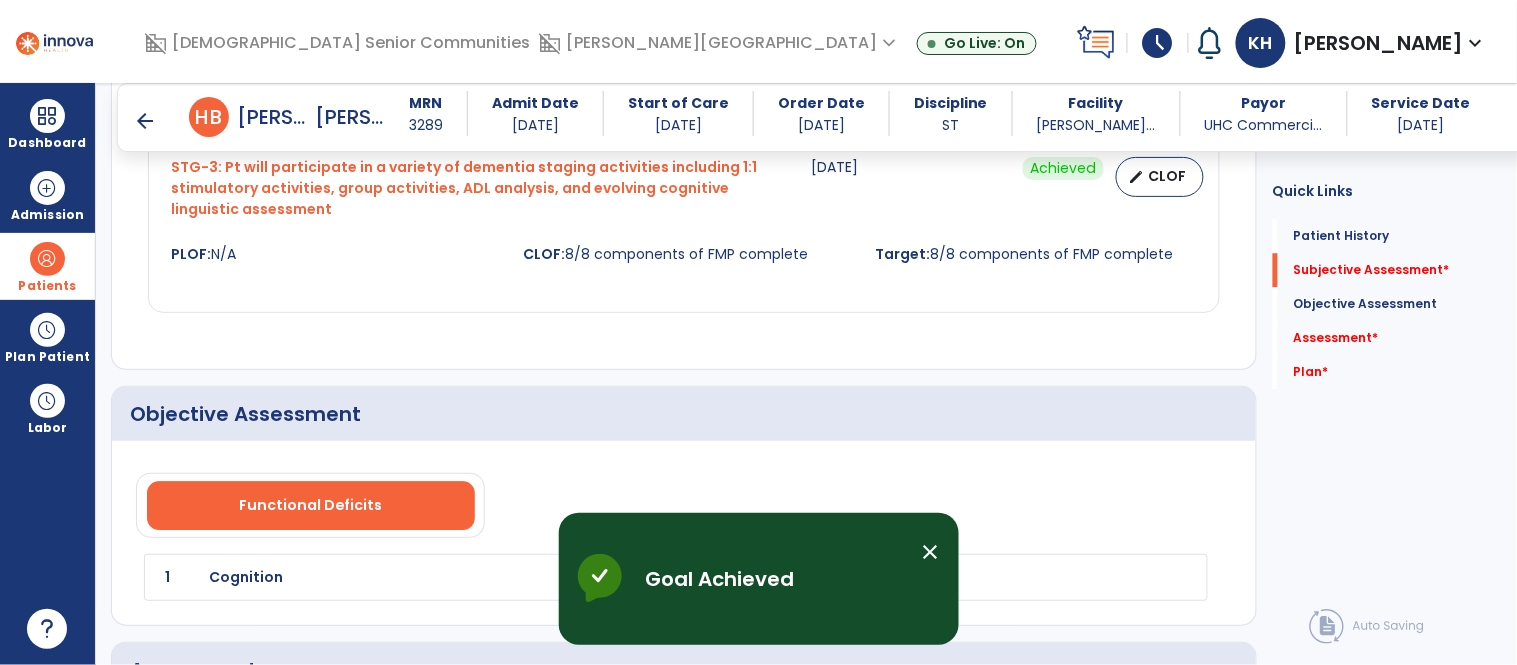 click on "arrow_back" at bounding box center [145, 121] 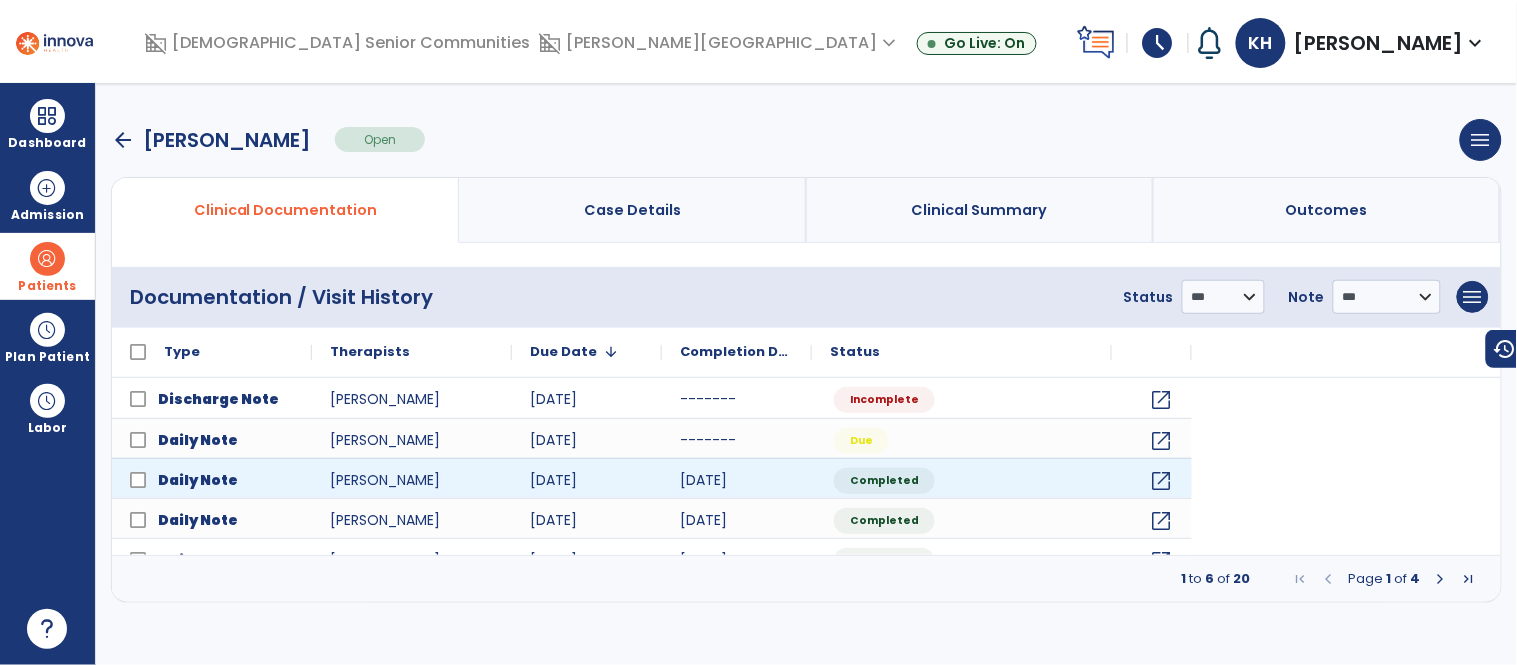 scroll, scrollTop: 0, scrollLeft: 0, axis: both 